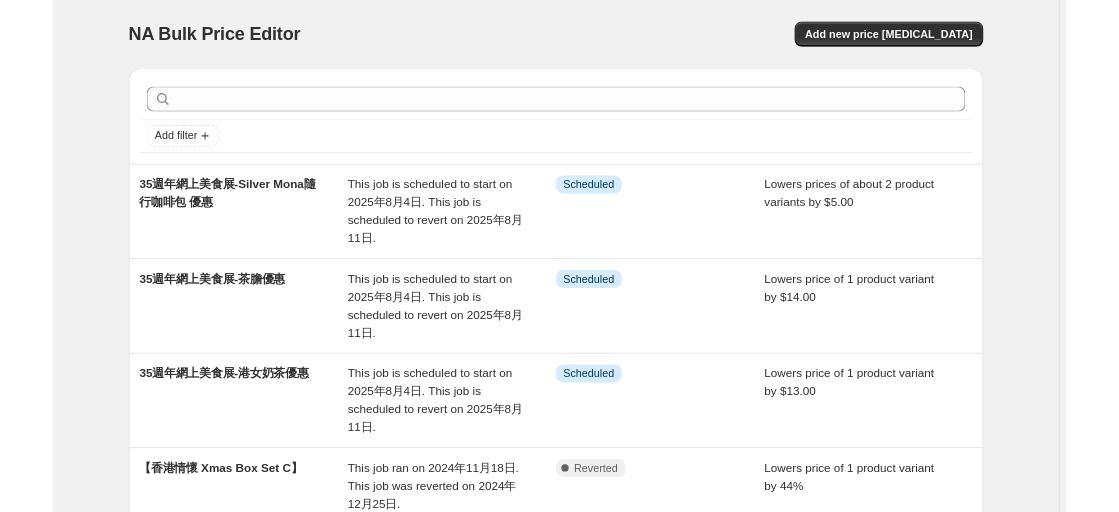 scroll, scrollTop: 0, scrollLeft: 0, axis: both 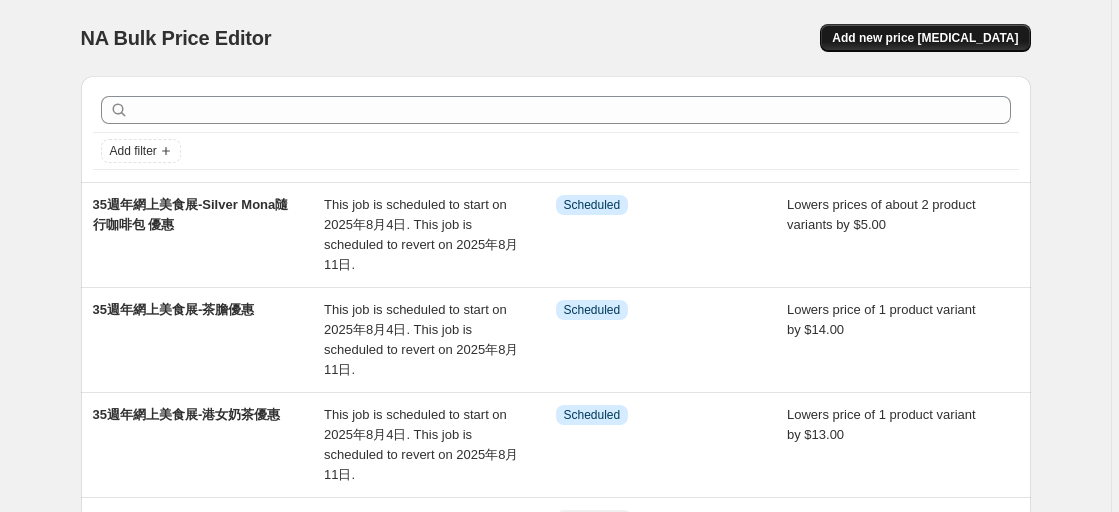click on "Add new price [MEDICAL_DATA]" at bounding box center [925, 38] 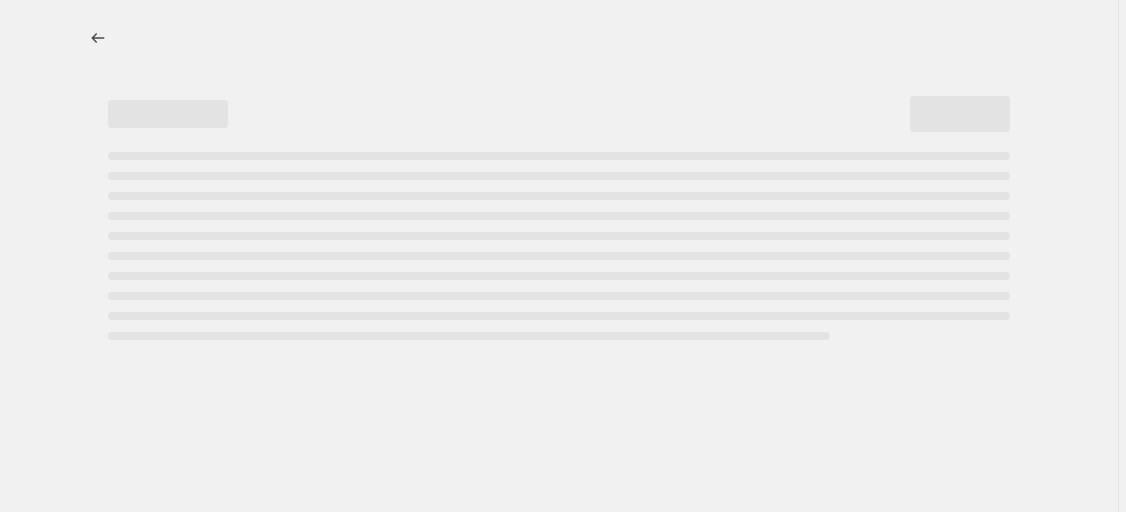 select on "percentage" 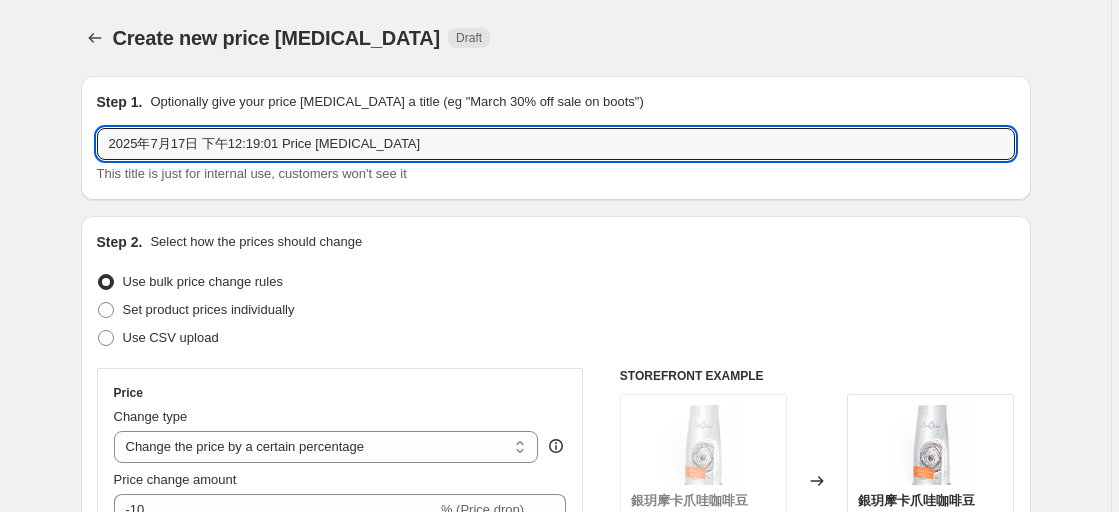 drag, startPoint x: 420, startPoint y: 143, endPoint x: -33, endPoint y: 159, distance: 453.28247 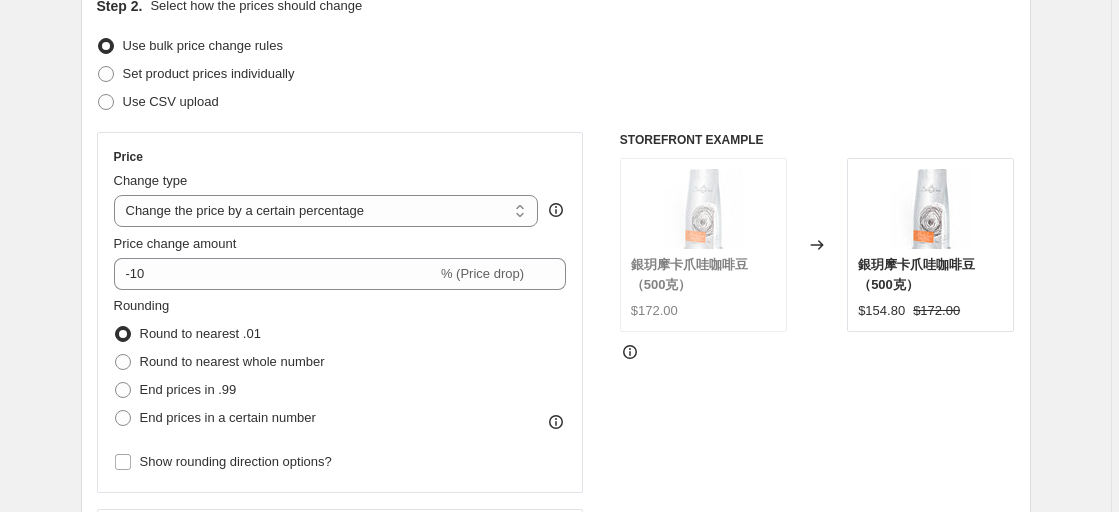 scroll, scrollTop: 200, scrollLeft: 0, axis: vertical 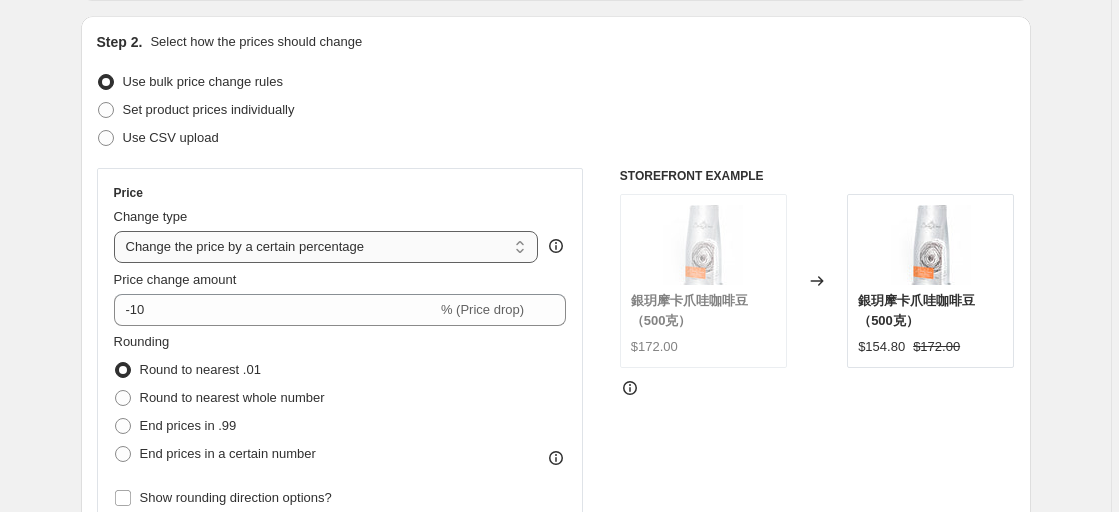type 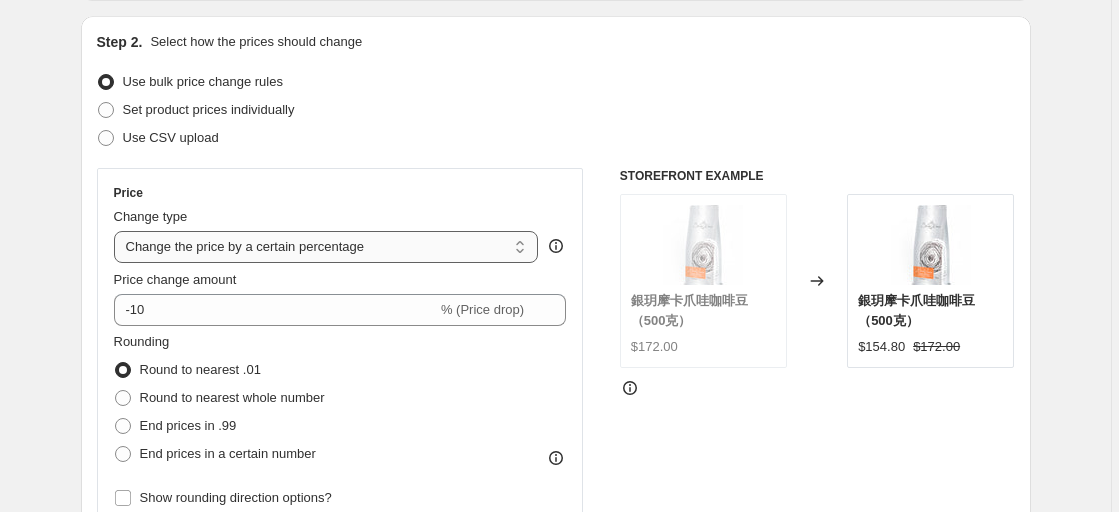select on "to" 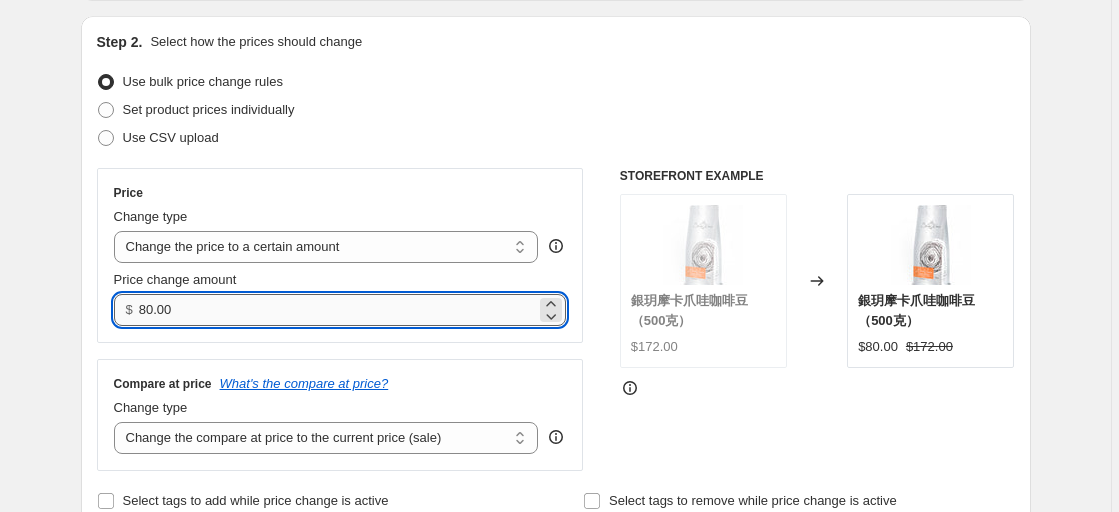click on "80.00" at bounding box center (337, 310) 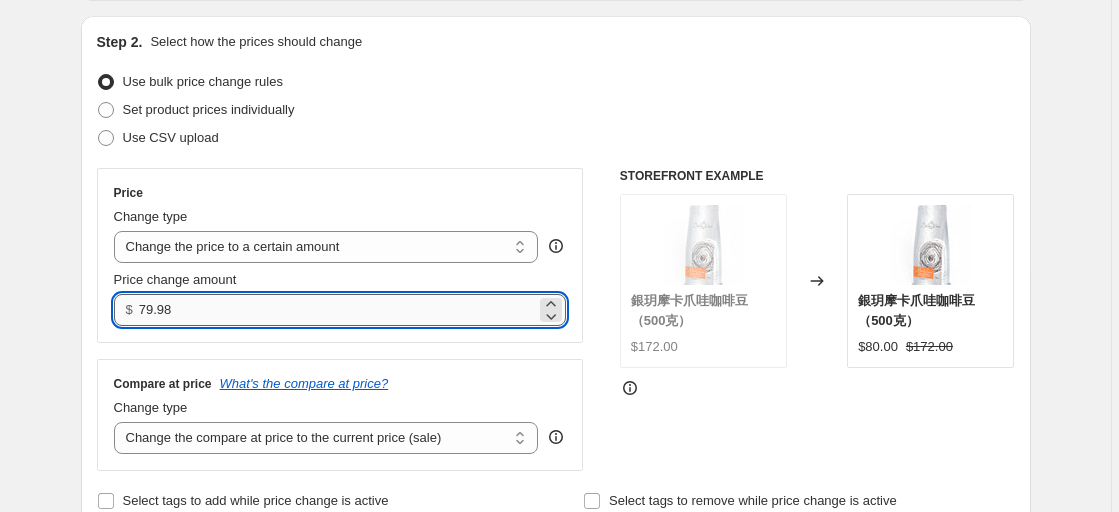 drag, startPoint x: 237, startPoint y: 308, endPoint x: 158, endPoint y: 306, distance: 79.025314 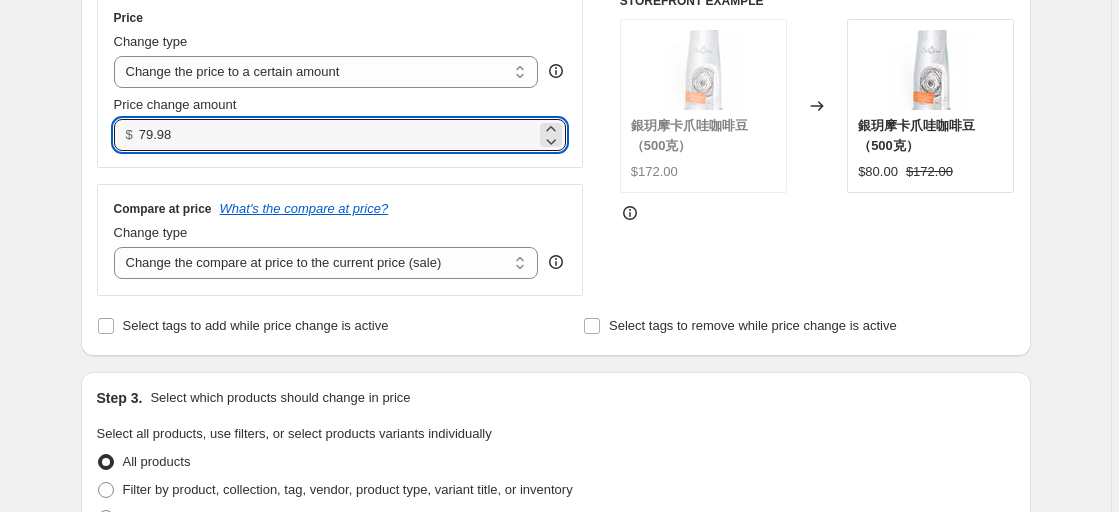 scroll, scrollTop: 500, scrollLeft: 0, axis: vertical 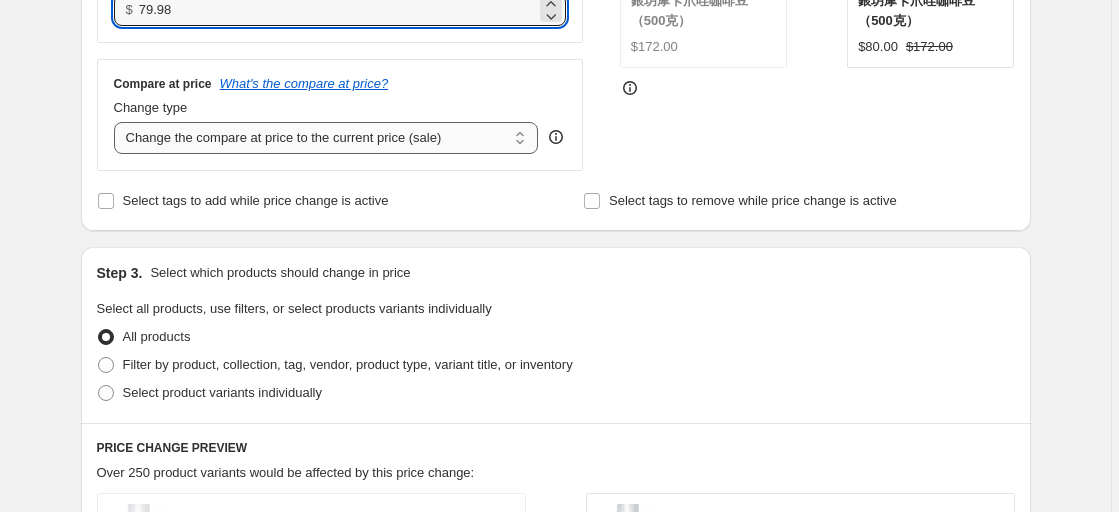 type on "79.98" 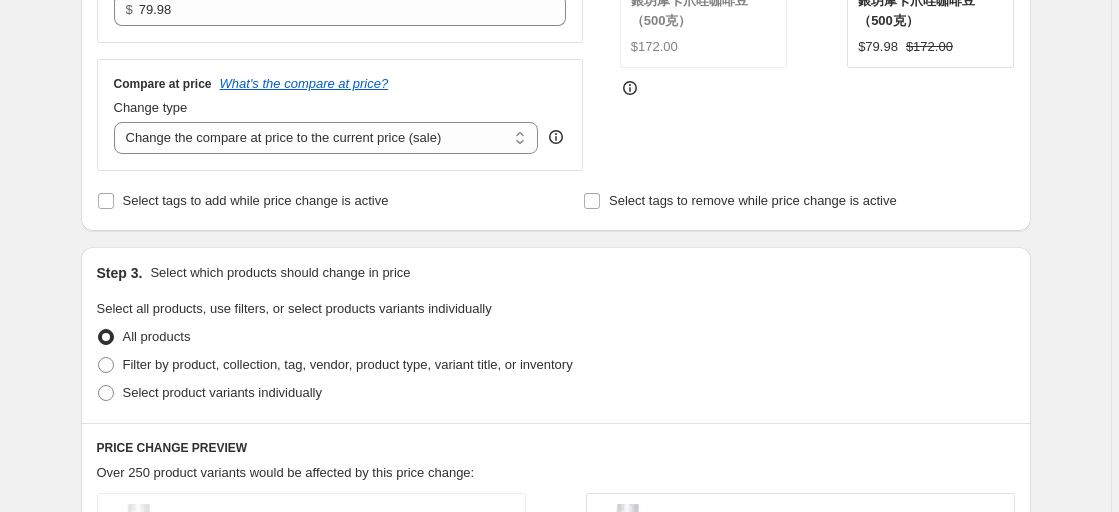 click on "Step 3. Select which products should change in price" at bounding box center (556, 273) 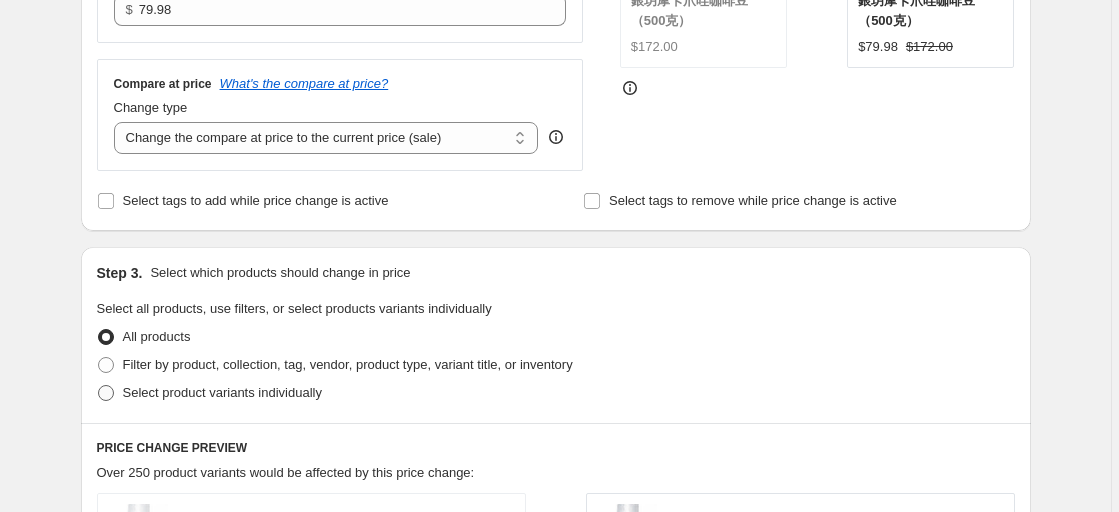 click on "Select product variants individually" at bounding box center (222, 392) 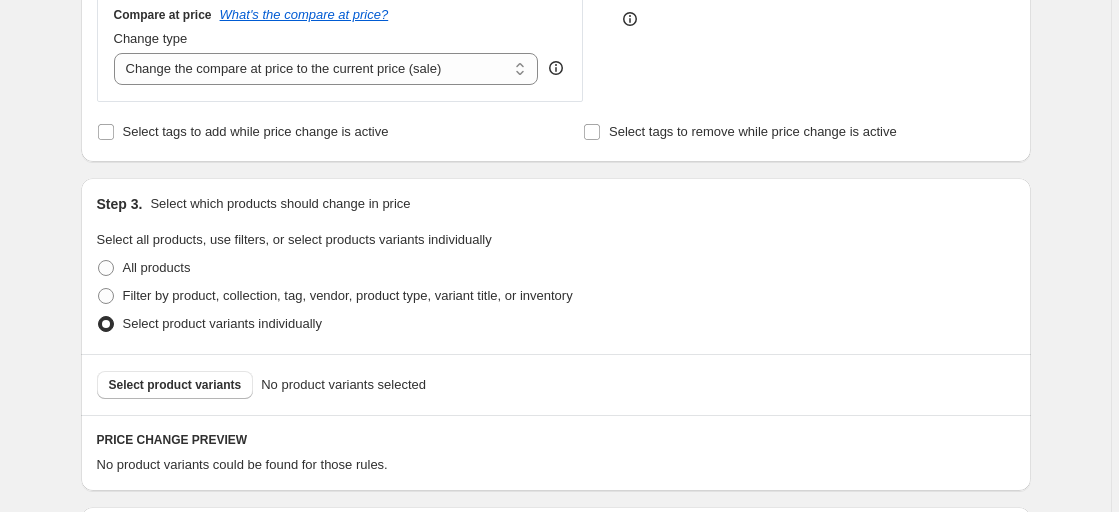 scroll, scrollTop: 700, scrollLeft: 0, axis: vertical 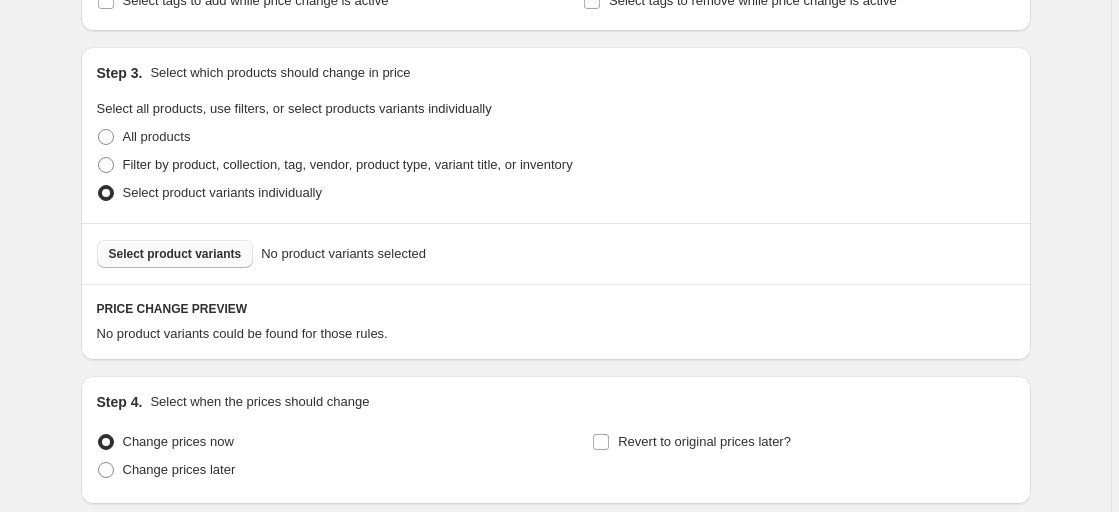 click on "Select product variants" at bounding box center [175, 254] 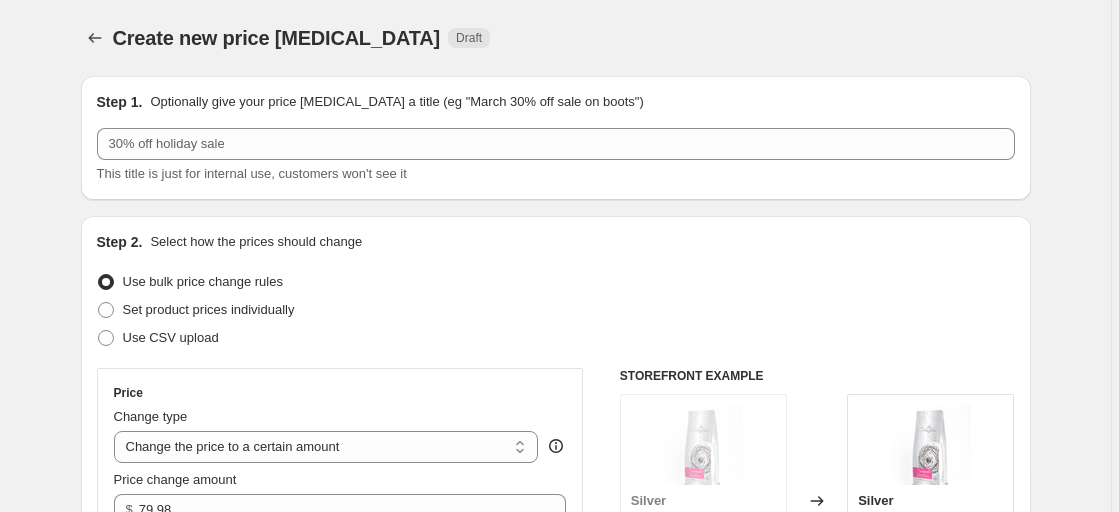 scroll, scrollTop: 300, scrollLeft: 0, axis: vertical 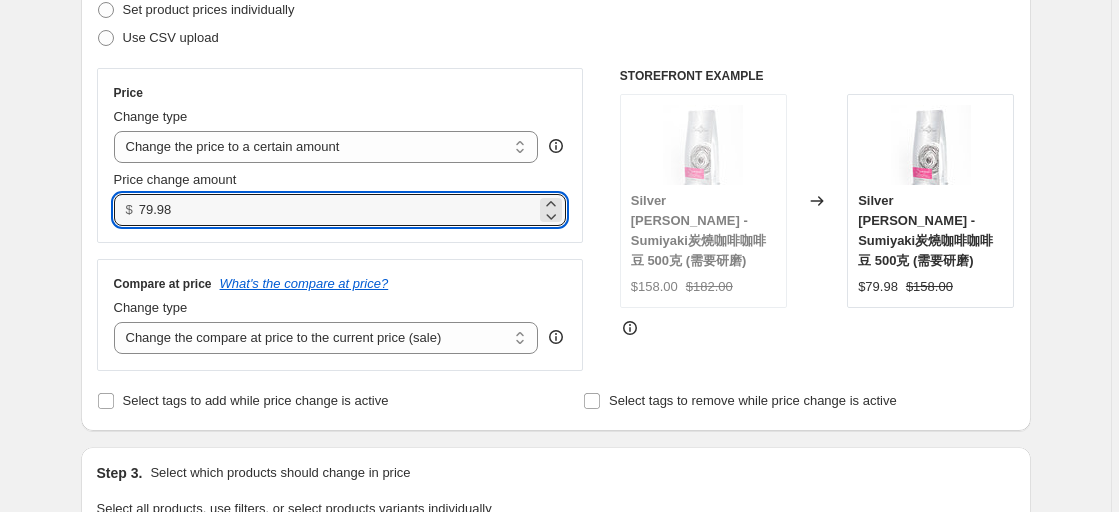 drag, startPoint x: 214, startPoint y: 210, endPoint x: 102, endPoint y: 205, distance: 112.11155 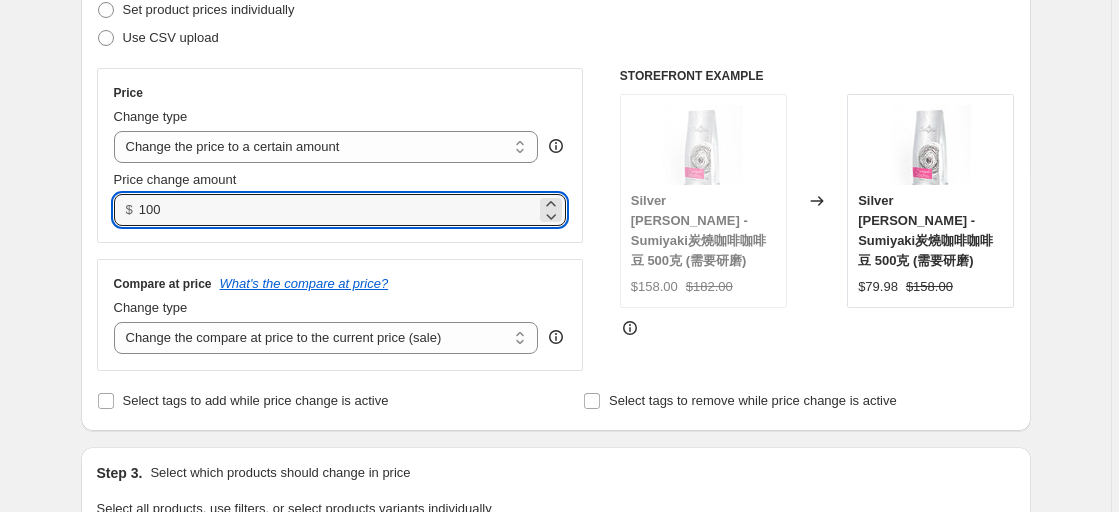 type on "100.00" 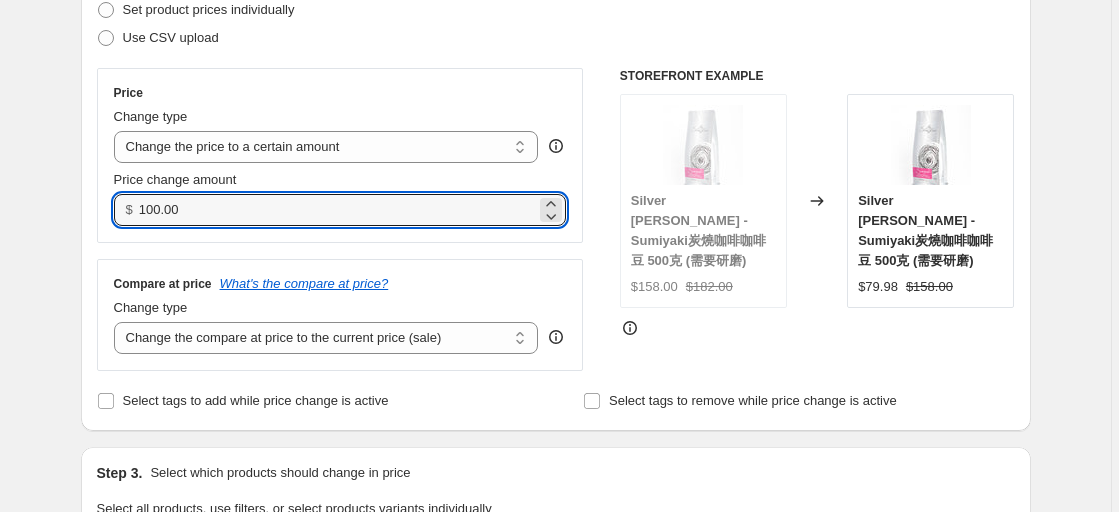 click on "Step 1. Optionally give your price [MEDICAL_DATA] a title (eg "March 30% off sale on boots") This title is just for internal use, customers won't see it Step 2. Select how the prices should change Use bulk price change rules Set product prices individually Use CSV upload Price Change type Change the price to a certain amount Change the price by a certain amount Change the price by a certain percentage Change the price to the current compare at price (price before sale) Change the price by a certain amount relative to the compare at price Change the price by a certain percentage relative to the compare at price Don't change the price Change the price by a certain percentage relative to the cost per item Change price to certain cost margin Change the price to a certain amount Price change amount $ 100.00 Compare at price What's the compare at price? Change type Change the compare at price to the current price (sale) Change the compare at price to a certain amount Change the compare at price by a certain amount 5" at bounding box center (548, 622) 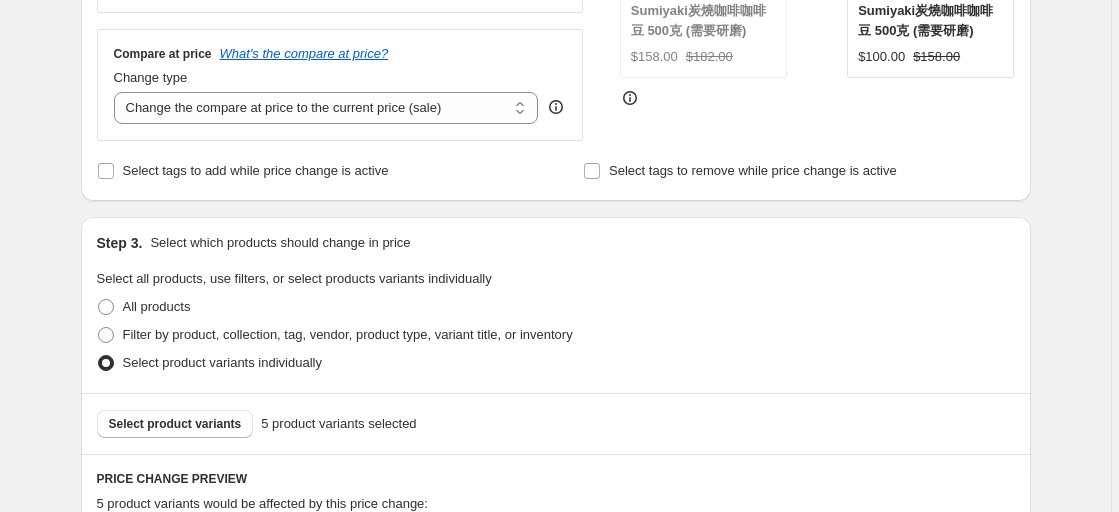 scroll, scrollTop: 488, scrollLeft: 0, axis: vertical 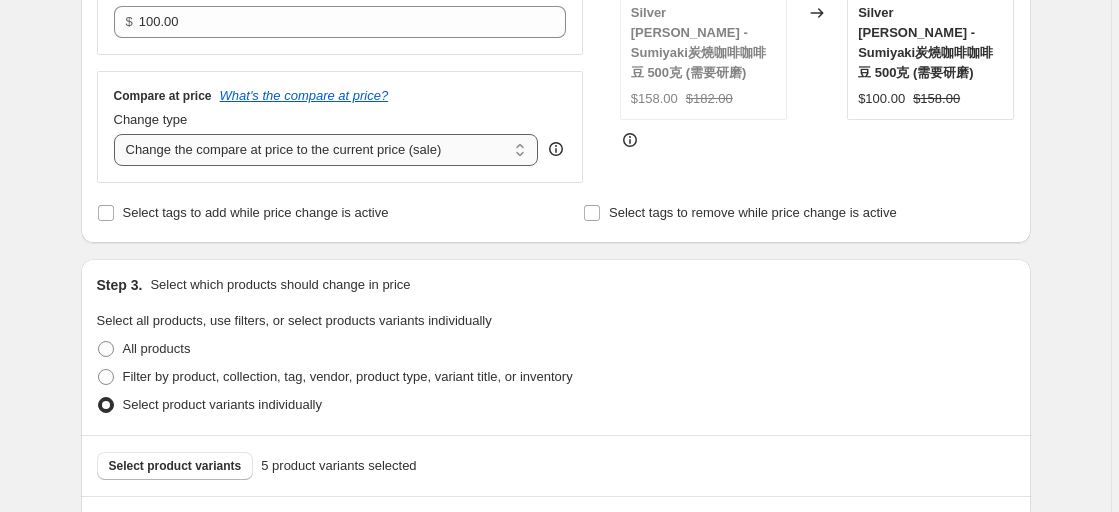 click on "Change the compare at price to the current price (sale) Change the compare at price to a certain amount Change the compare at price by a certain amount Change the compare at price by a certain percentage Change the compare at price by a certain amount relative to the actual price Change the compare at price by a certain percentage relative to the actual price Don't change the compare at price Remove the compare at price" at bounding box center [326, 150] 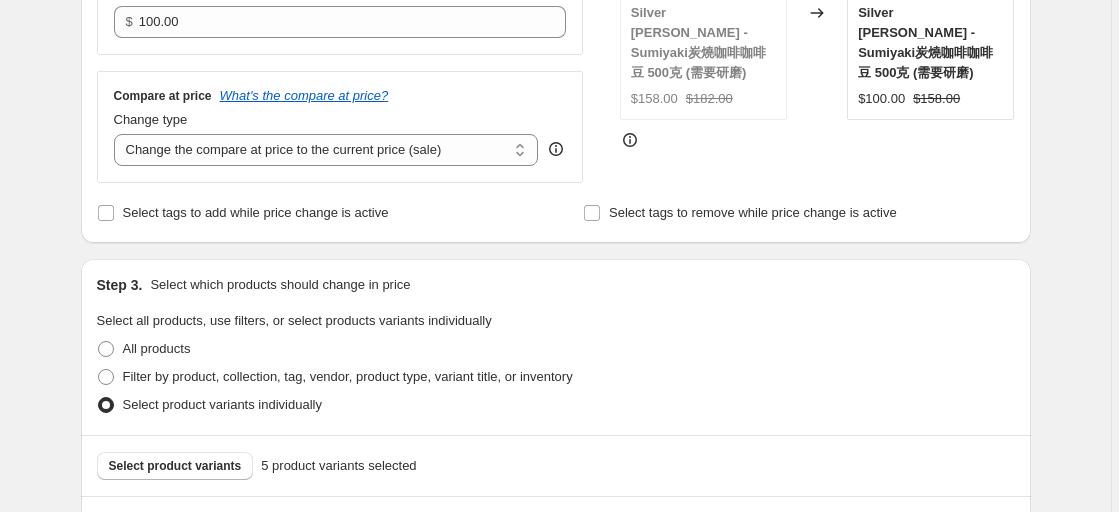 click on "Price Change type Change the price to a certain amount Change the price by a certain amount Change the price by a certain percentage Change the price to the current compare at price (price before sale) Change the price by a certain amount relative to the compare at price Change the price by a certain percentage relative to the compare at price Don't change the price Change the price by a certain percentage relative to the cost per item Change price to certain cost margin Change the price to a certain amount Price change amount $ 100.00 Compare at price What's the compare at price? Change type Change the compare at price to the current price (sale) Change the compare at price to a certain amount Change the compare at price by a certain amount Change the compare at price by a certain percentage Change the compare at price by a certain amount relative to the actual price Change the compare at price by a certain percentage relative to the actual price Don't change the compare at price Remove the compare at price" at bounding box center (556, 31) 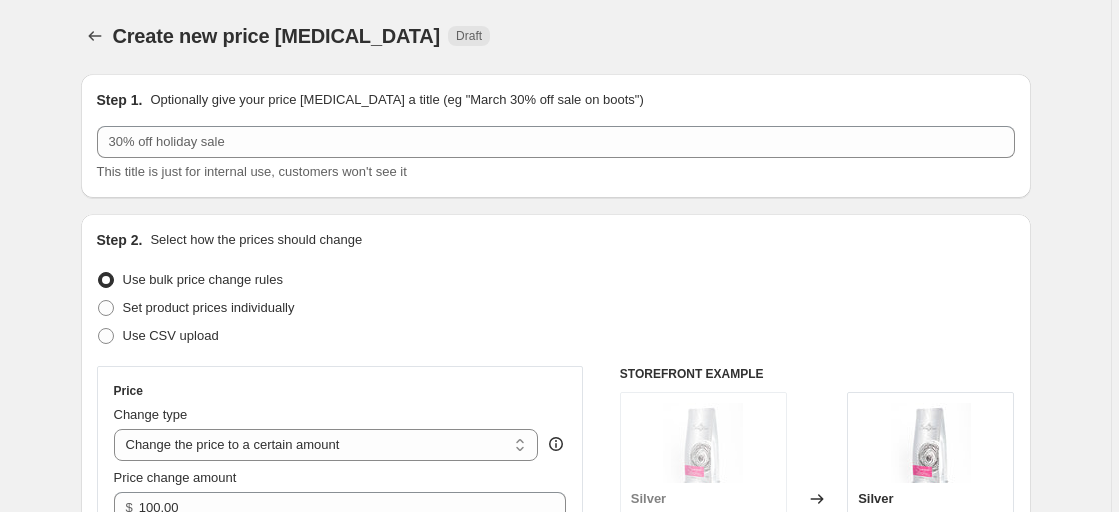 scroll, scrollTop: 0, scrollLeft: 0, axis: both 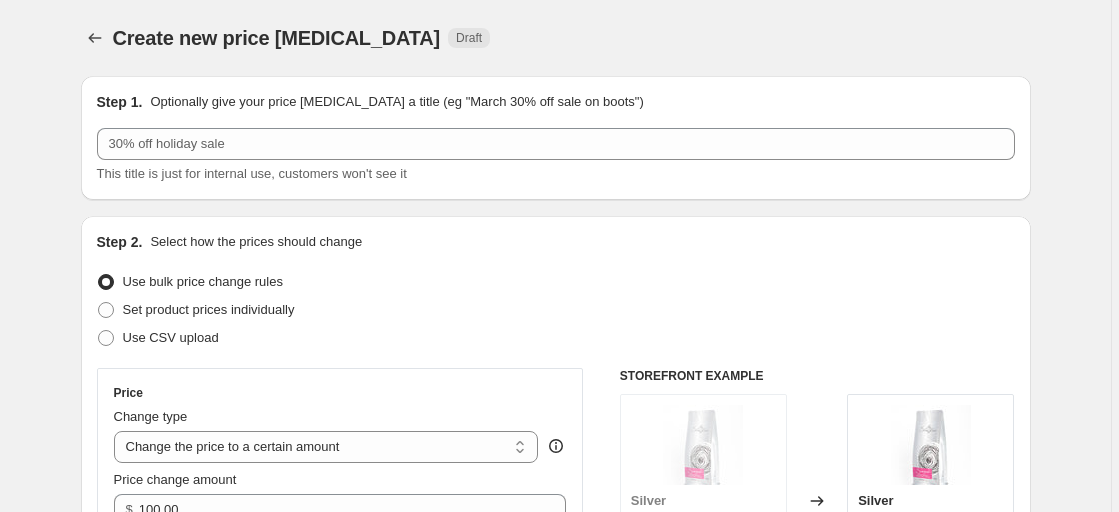 click on "This title is just for internal use, customers won't see it" at bounding box center (556, 174) 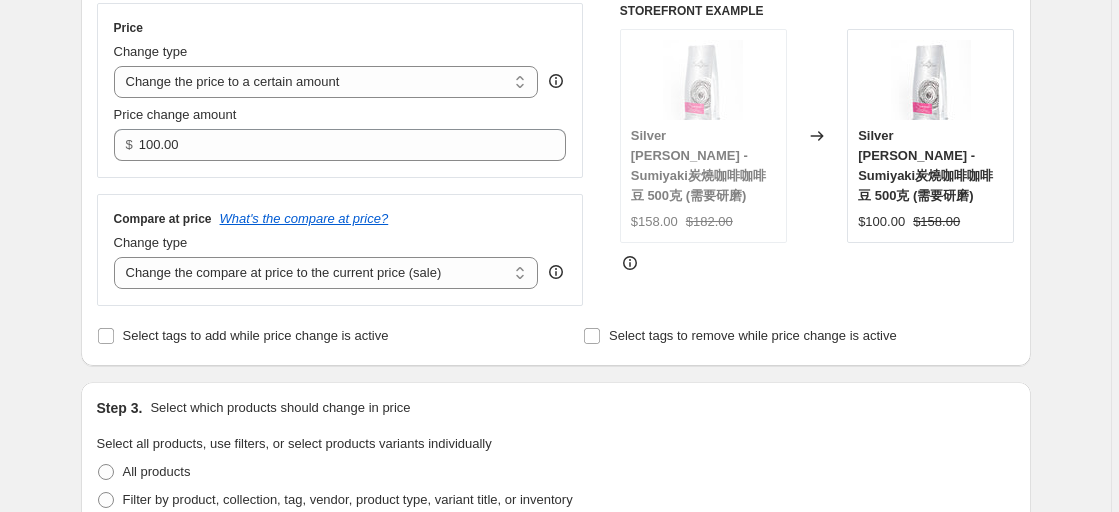 scroll, scrollTop: 400, scrollLeft: 0, axis: vertical 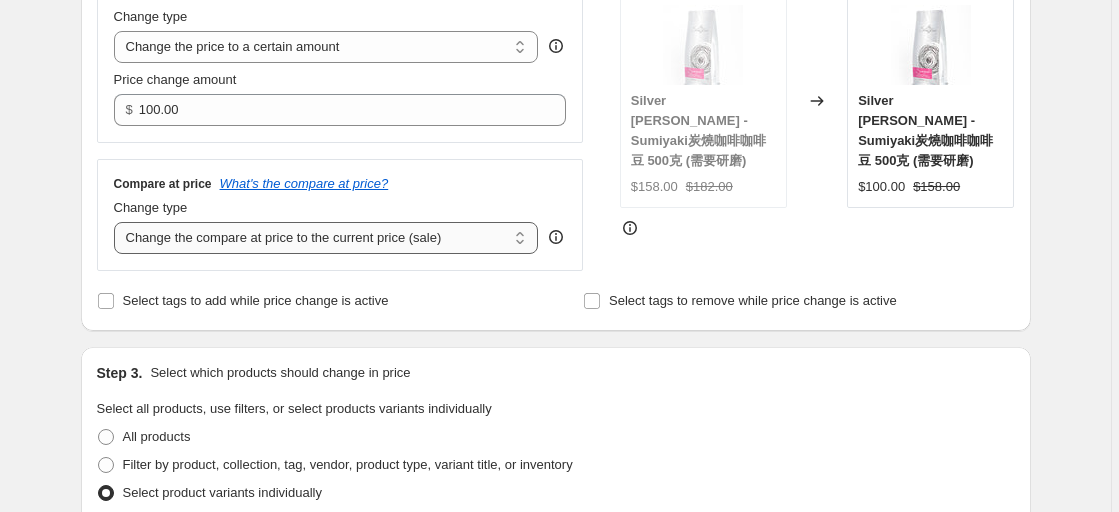 click on "Change the compare at price to the current price (sale) Change the compare at price to a certain amount Change the compare at price by a certain amount Change the compare at price by a certain percentage Change the compare at price by a certain amount relative to the actual price Change the compare at price by a certain percentage relative to the actual price Don't change the compare at price Remove the compare at price" at bounding box center [326, 238] 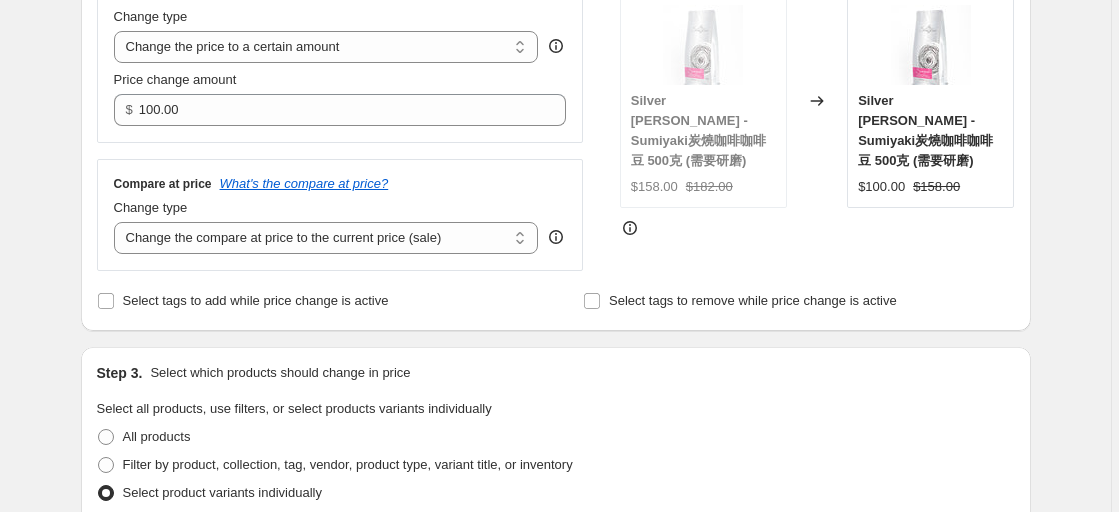click on "Create new price [MEDICAL_DATA]. This page is ready Create new price [MEDICAL_DATA] Draft Step 1. Optionally give your price [MEDICAL_DATA] a title (eg "March 30% off sale on boots") This title is just for internal use, customers won't see it Step 2. Select how the prices should change Use bulk price change rules Set product prices individually Use CSV upload Price Change type Change the price to a certain amount Change the price by a certain amount Change the price by a certain percentage Change the price to the current compare at price (price before sale) Change the price by a certain amount relative to the compare at price Change the price by a certain percentage relative to the compare at price Don't change the price Change the price by a certain percentage relative to the cost per item Change price to certain cost margin Change the price to a certain amount Price change amount $ 100.00 Compare at price What's the compare at price? Change type Change the compare at price to the current price (sale) STOREFRONT EXAMPLE" at bounding box center (555, 553) 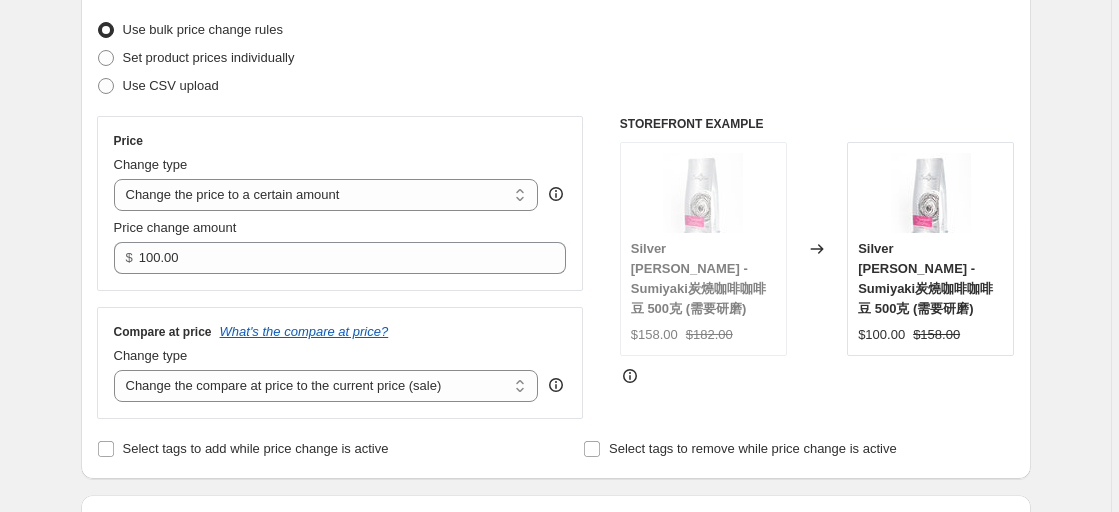 scroll, scrollTop: 0, scrollLeft: 0, axis: both 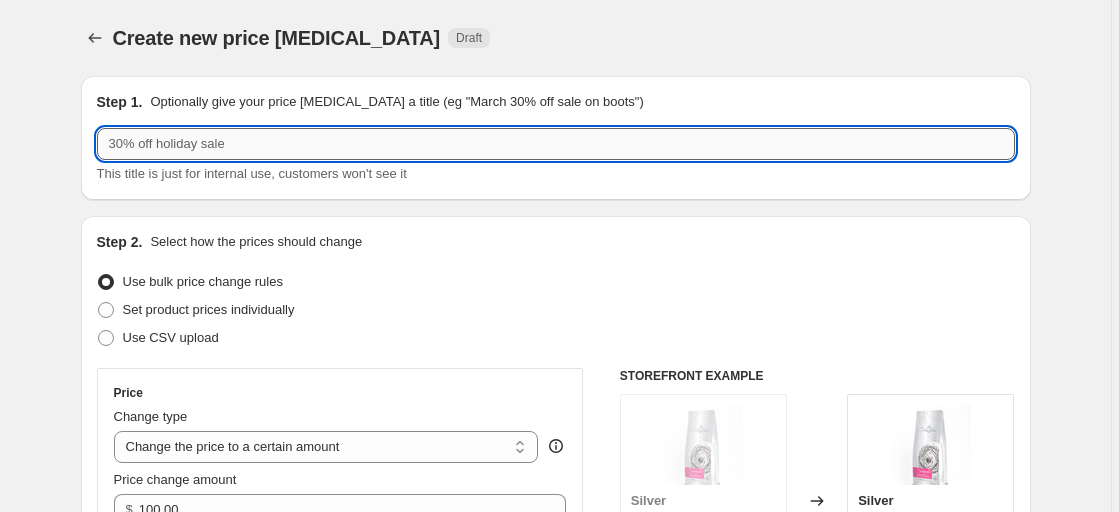 click at bounding box center (556, 144) 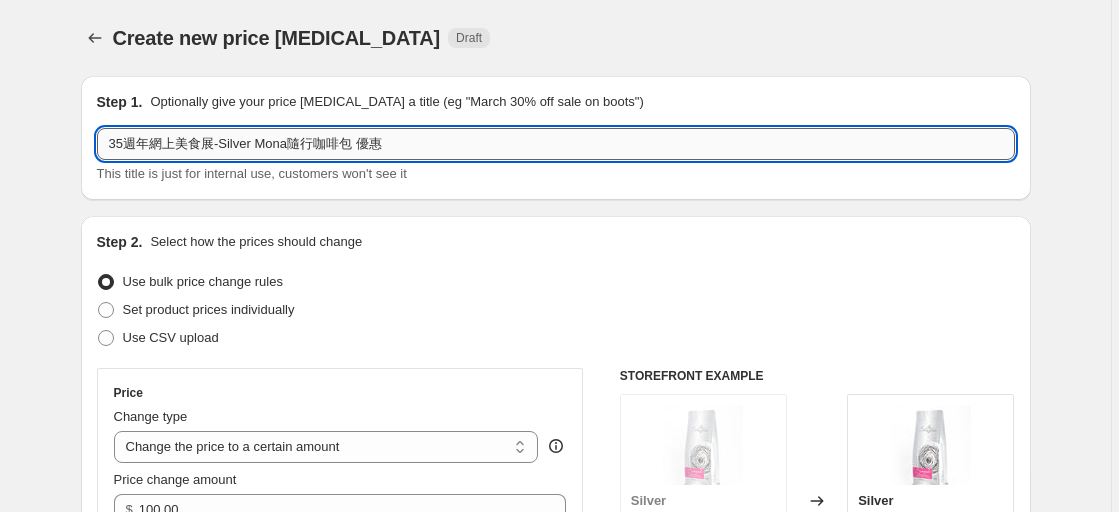 drag, startPoint x: 293, startPoint y: 142, endPoint x: 319, endPoint y: 148, distance: 26.683329 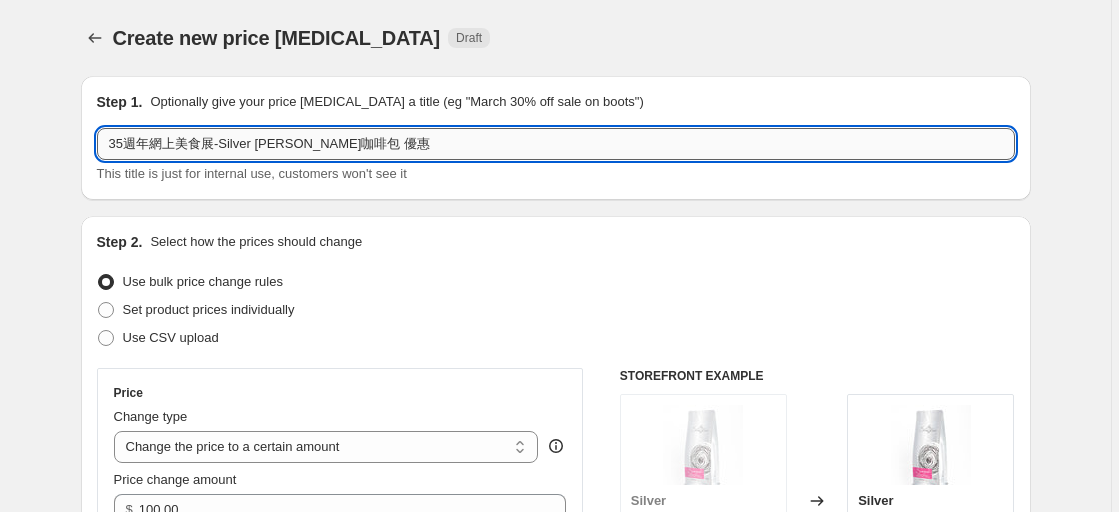 click on "35週年網上美食展-Silver [PERSON_NAME]咖啡包 優惠" at bounding box center (556, 144) 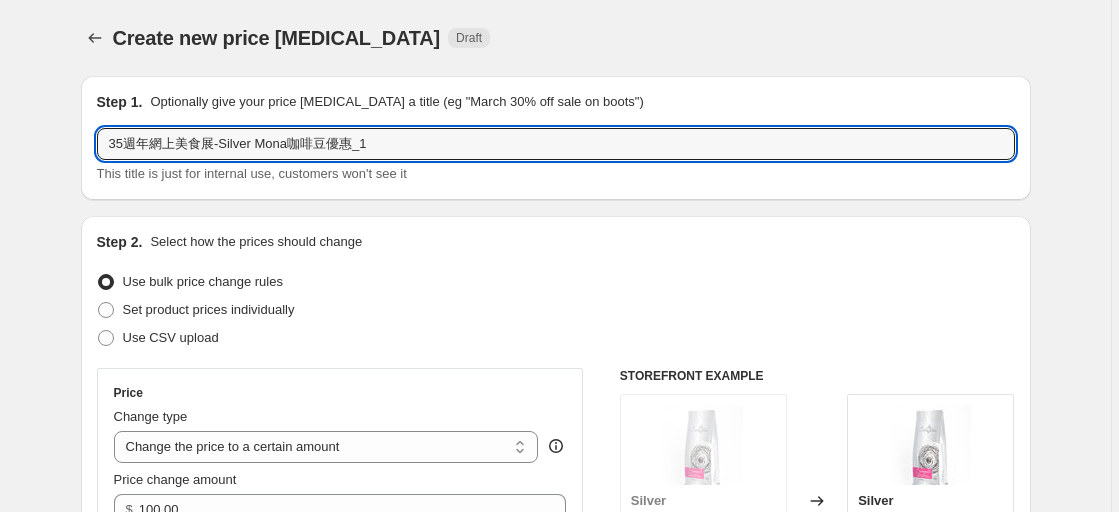drag, startPoint x: 404, startPoint y: 144, endPoint x: 4, endPoint y: 82, distance: 404.7765 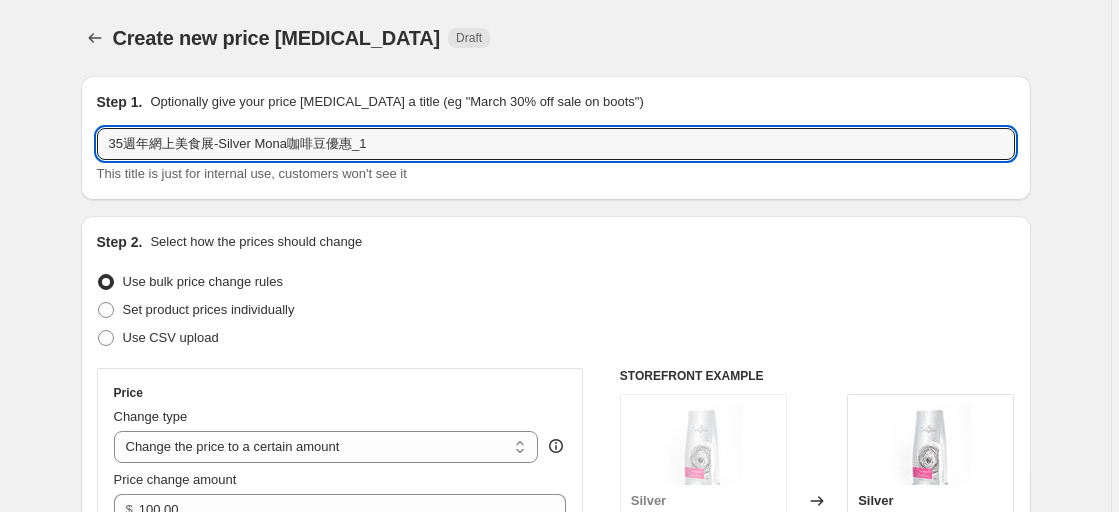 type on "35週年網上美食展-Silver Mona咖啡豆優惠_1" 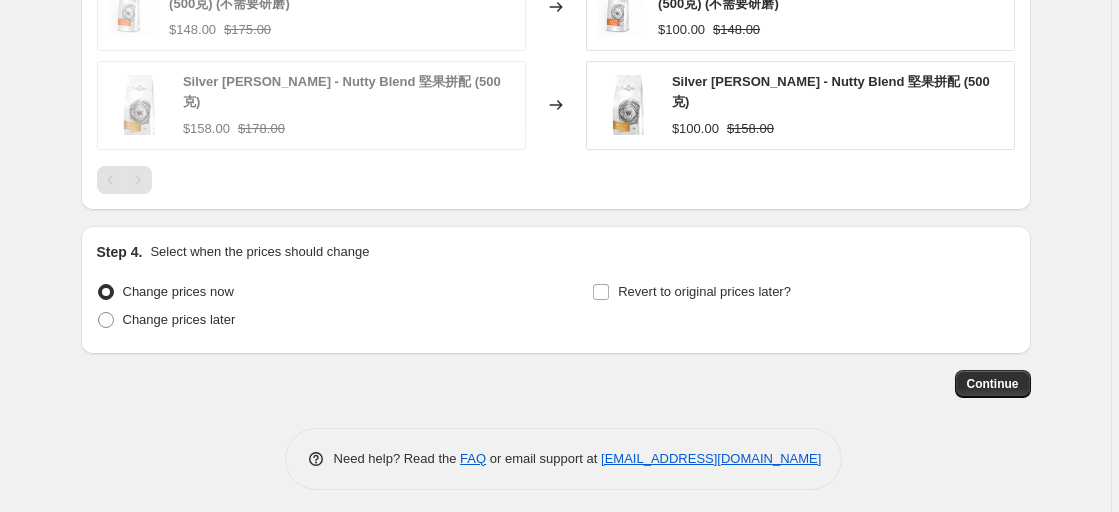scroll, scrollTop: 1388, scrollLeft: 0, axis: vertical 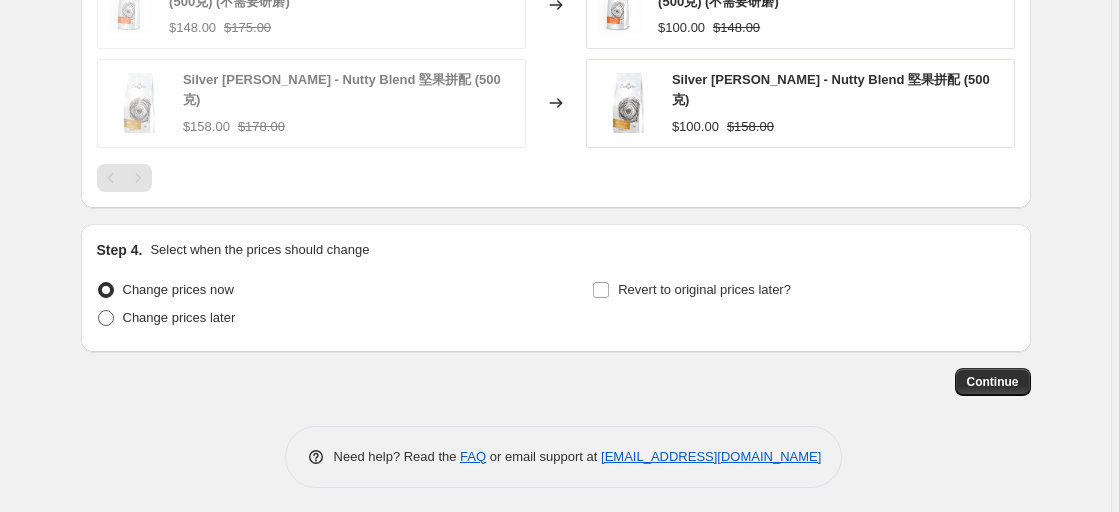 click on "Change prices later" at bounding box center [179, 317] 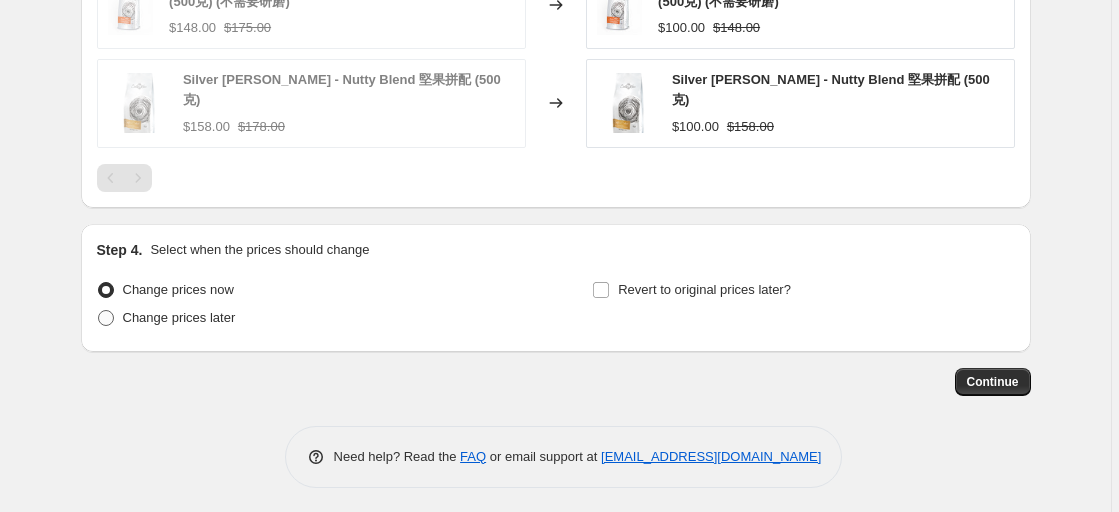 radio on "true" 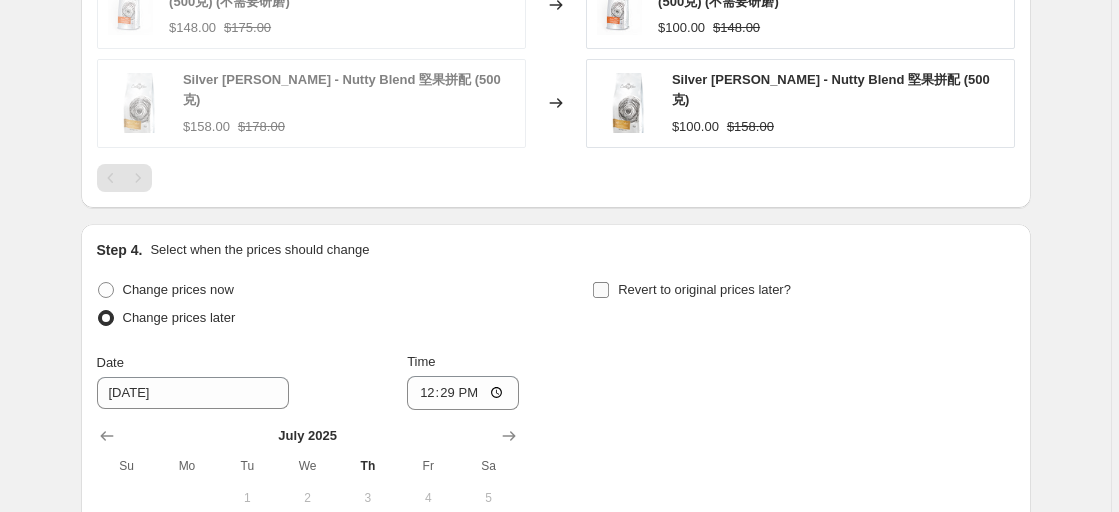 click on "Revert to original prices later?" at bounding box center (601, 290) 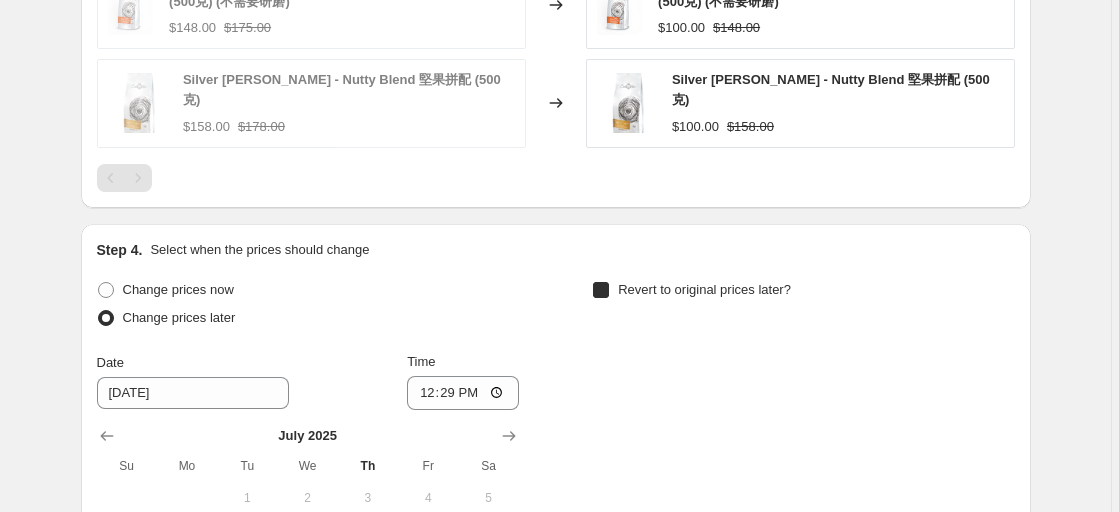 checkbox on "true" 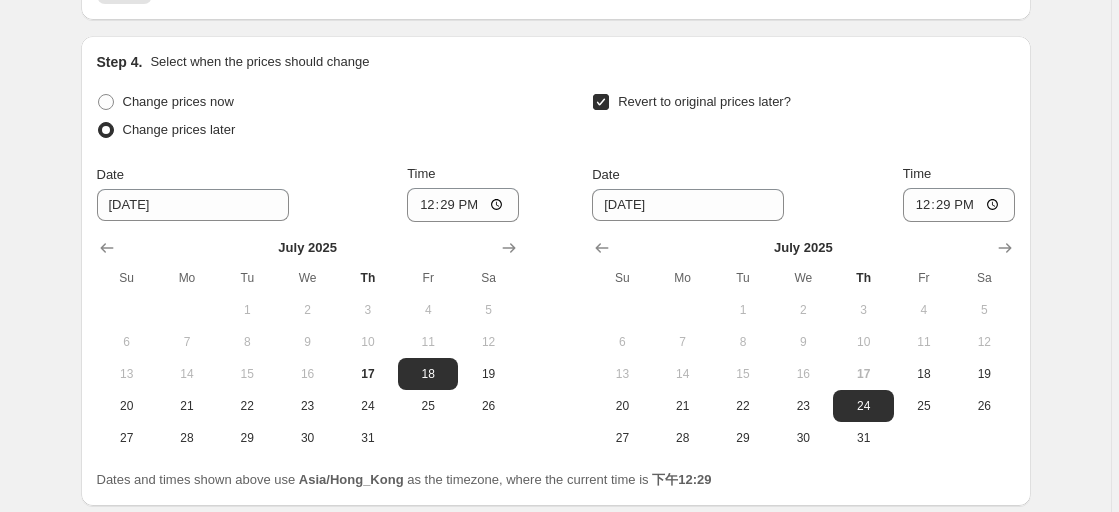scroll, scrollTop: 1588, scrollLeft: 0, axis: vertical 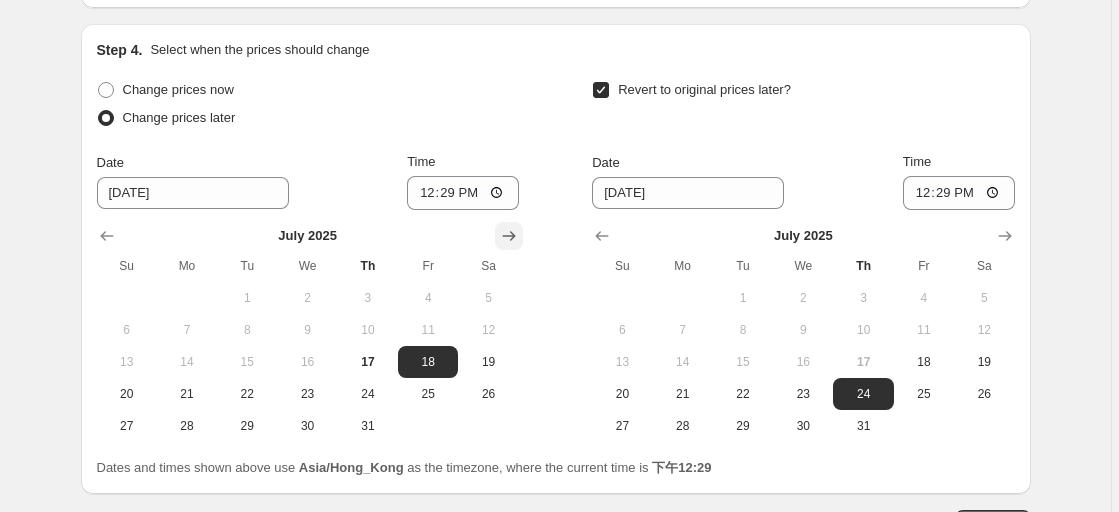 click 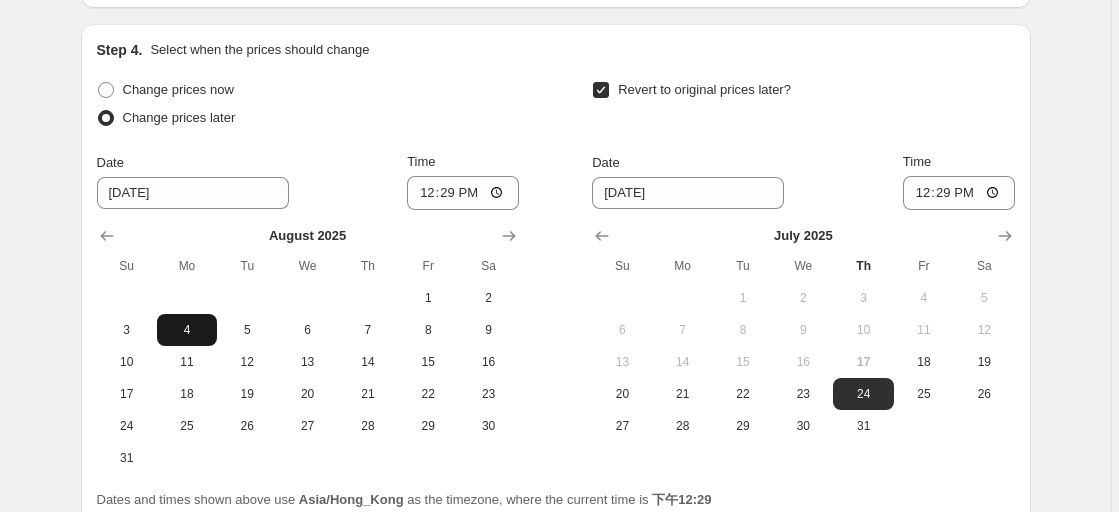click on "4" at bounding box center [187, 330] 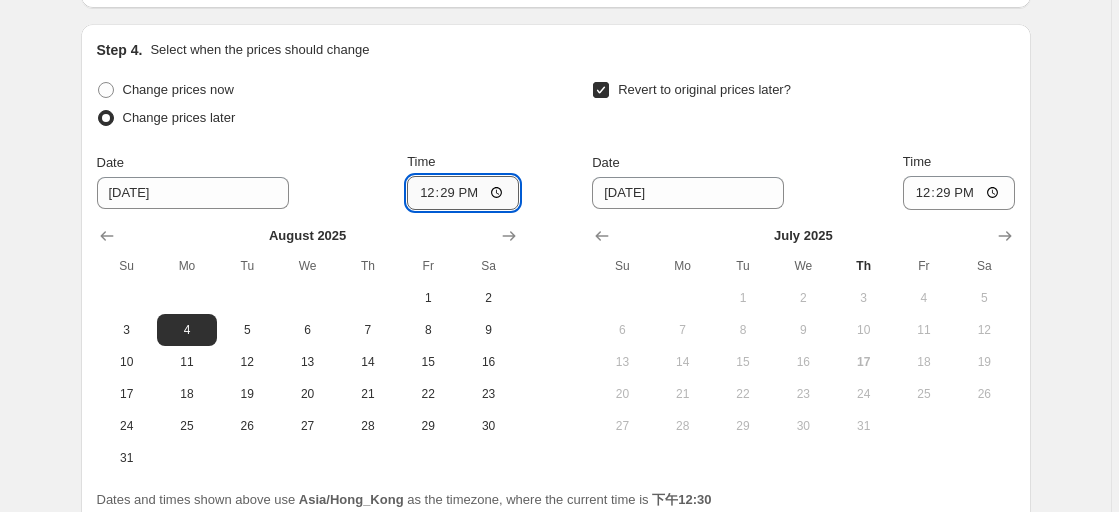 click on "12:29" at bounding box center (463, 193) 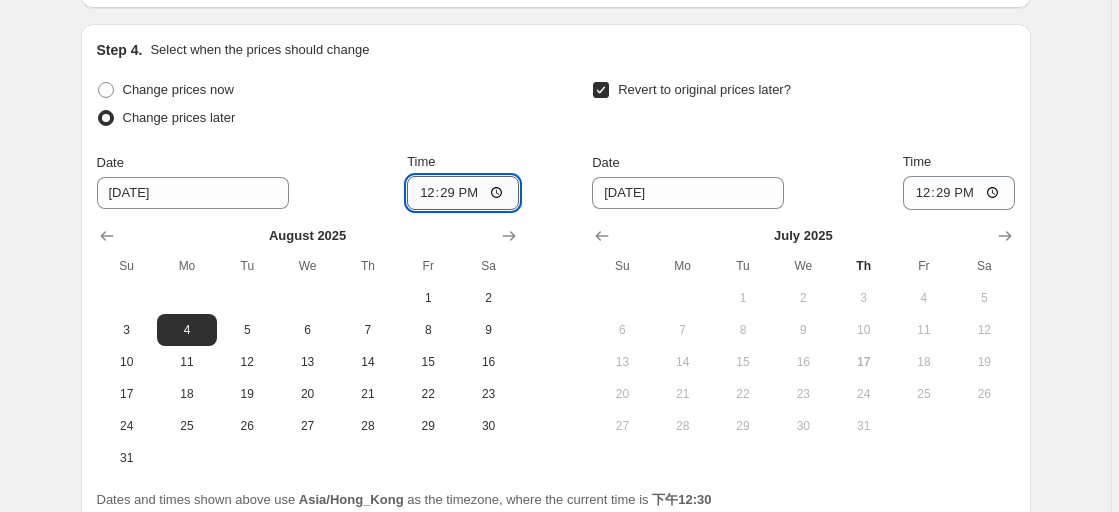 click on "12:29" at bounding box center (463, 193) 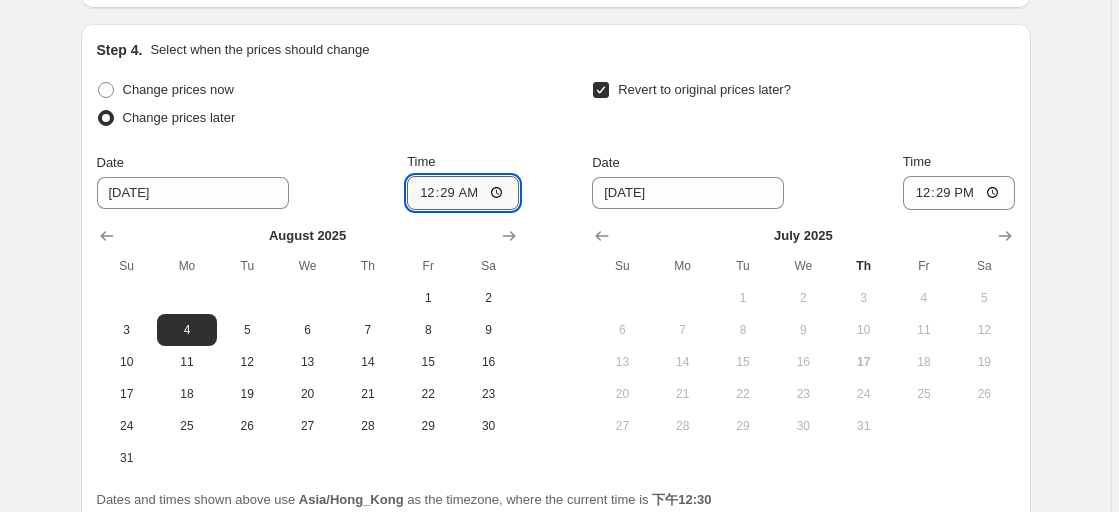 click on "00:29" at bounding box center (463, 193) 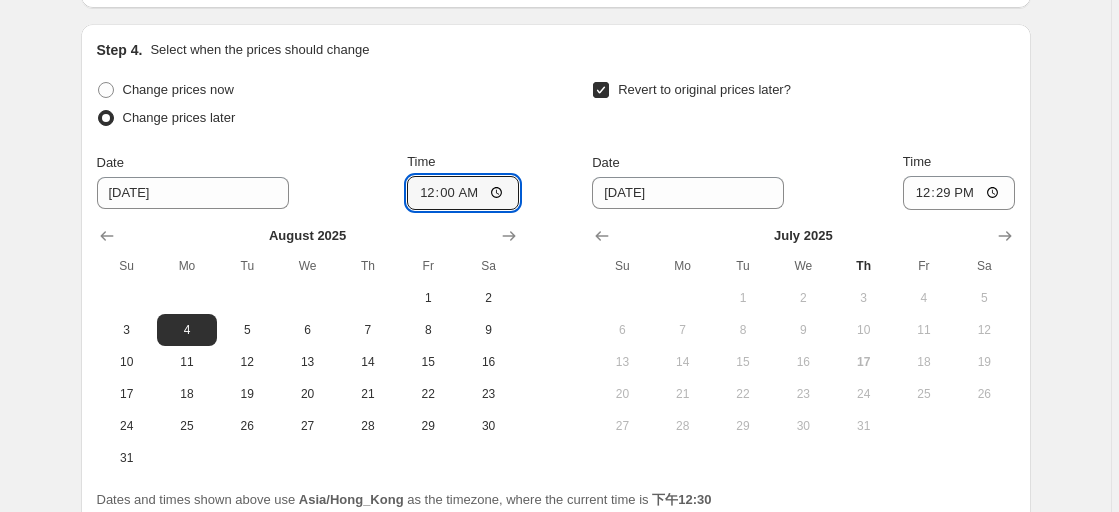 click on "Date [DATE] Time 12:29" at bounding box center (803, 181) 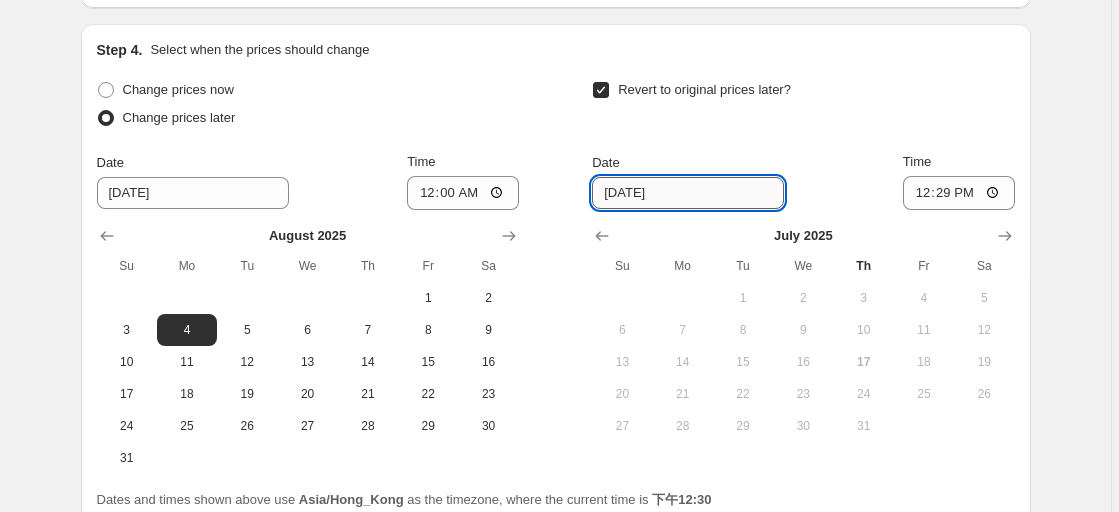 click on "[DATE]" at bounding box center (688, 193) 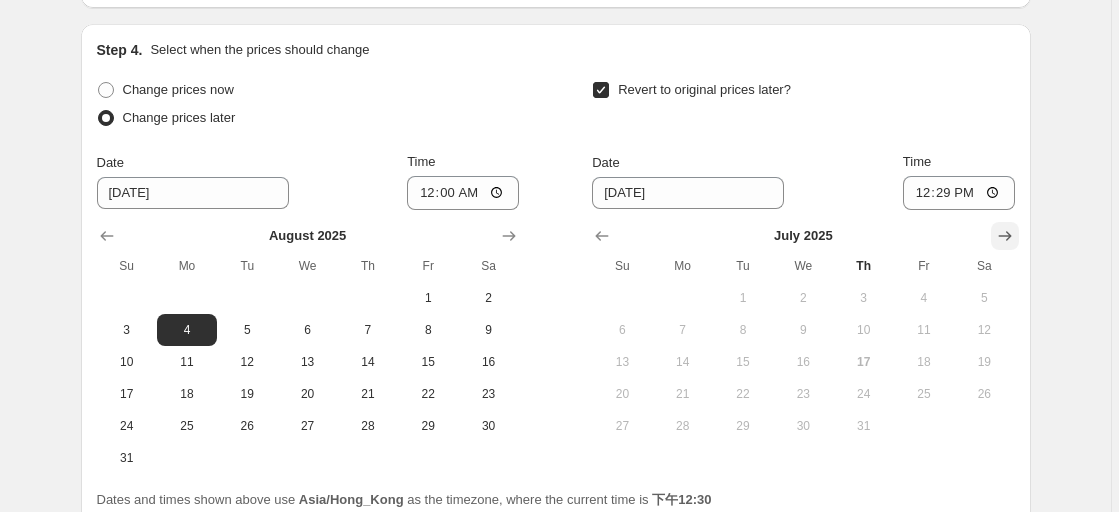 click 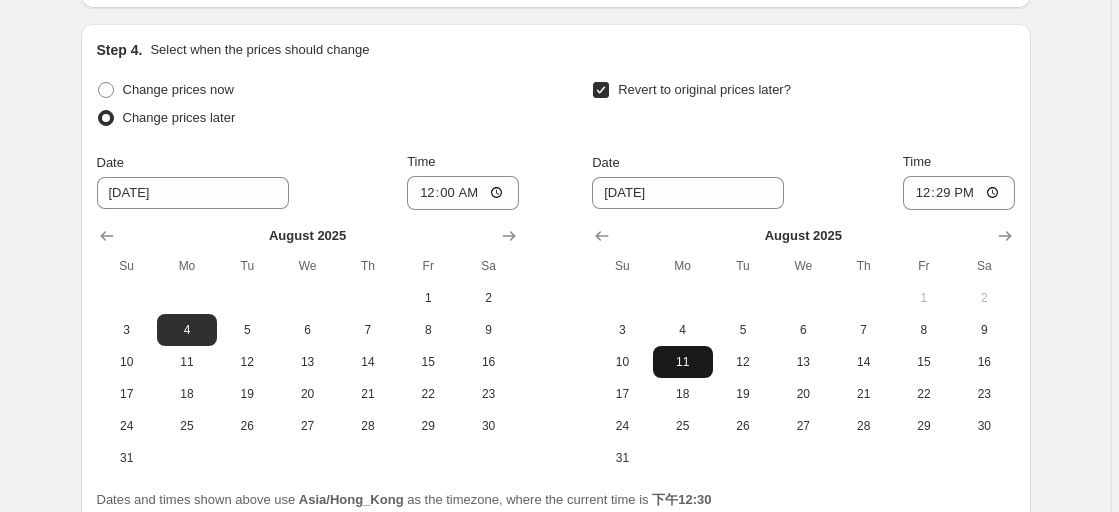 click on "11" at bounding box center (683, 362) 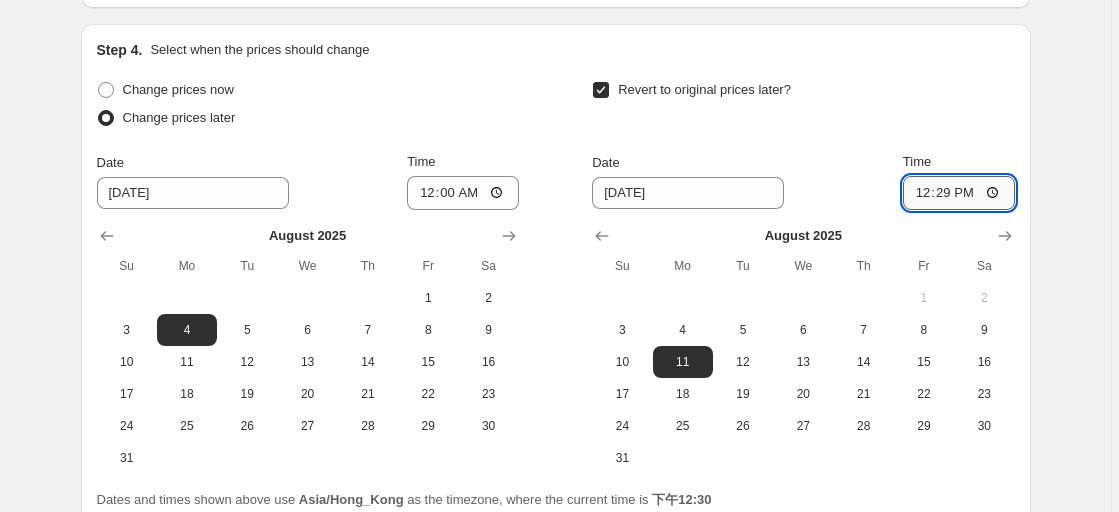 click on "12:29" at bounding box center (959, 193) 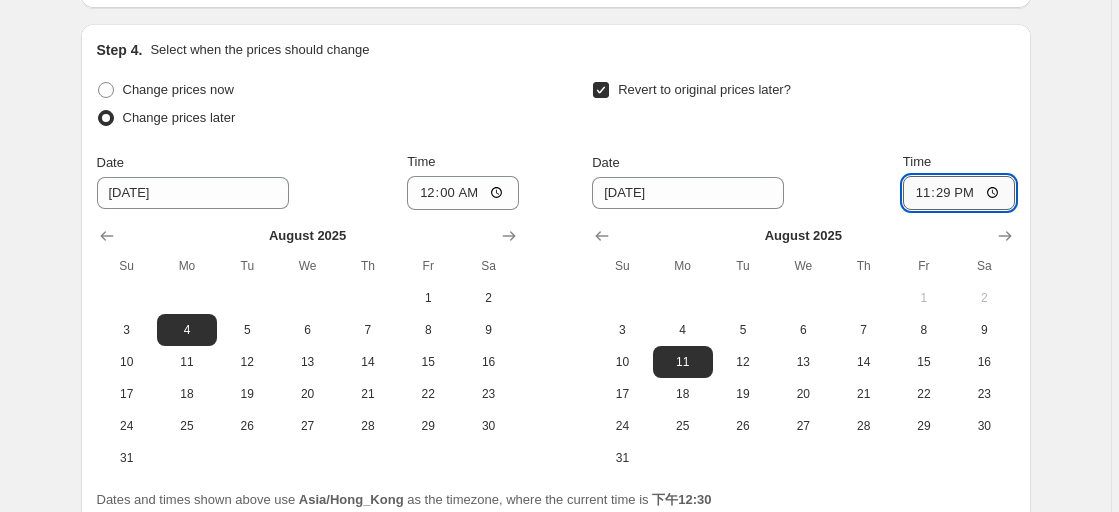 click on "23:29" at bounding box center [959, 193] 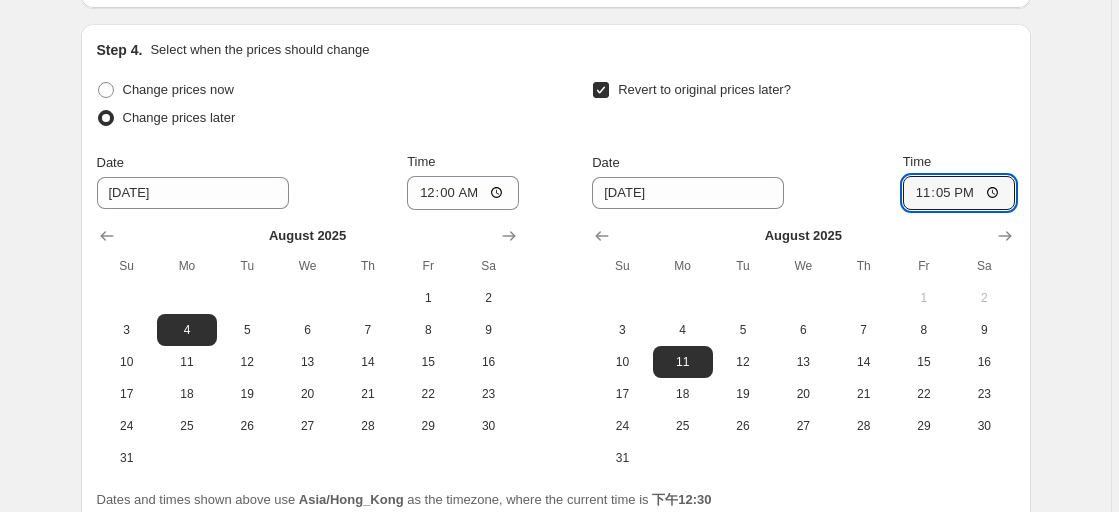 type on "23:59" 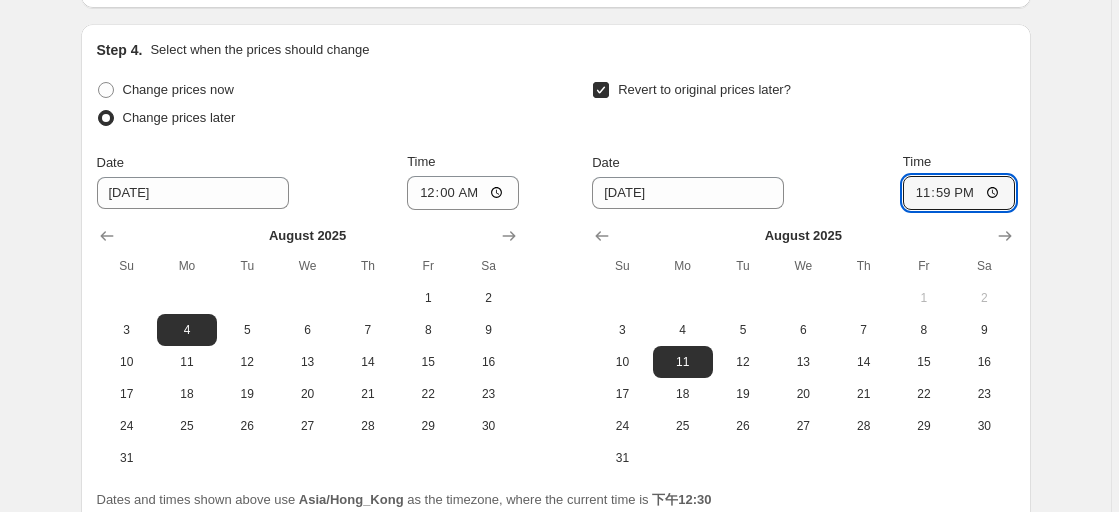 click on "Create new price [MEDICAL_DATA]. This page is ready Create new price [MEDICAL_DATA] Draft Step 1. Optionally give your price [MEDICAL_DATA] a title (eg "March 30% off sale on boots") 35週年網上美食展-Silver [PERSON_NAME]咖啡豆優惠_1 This title is just for internal use, customers won't see it Step 2. Select how the prices should change Use bulk price change rules Set product prices individually Use CSV upload Price Change type Change the price to a certain amount Change the price by a certain amount Change the price by a certain percentage Change the price to the current compare at price (price before sale) Change the price by a certain amount relative to the compare at price Change the price by a certain percentage relative to the compare at price Don't change the price Change the price by a certain percentage relative to the cost per item Change price to certain cost margin Change the price to a certain amount Price change amount $ 100.00 Compare at price What's the compare at price? Change type STOREFRONT EXAMPLE 5" at bounding box center [555, -448] 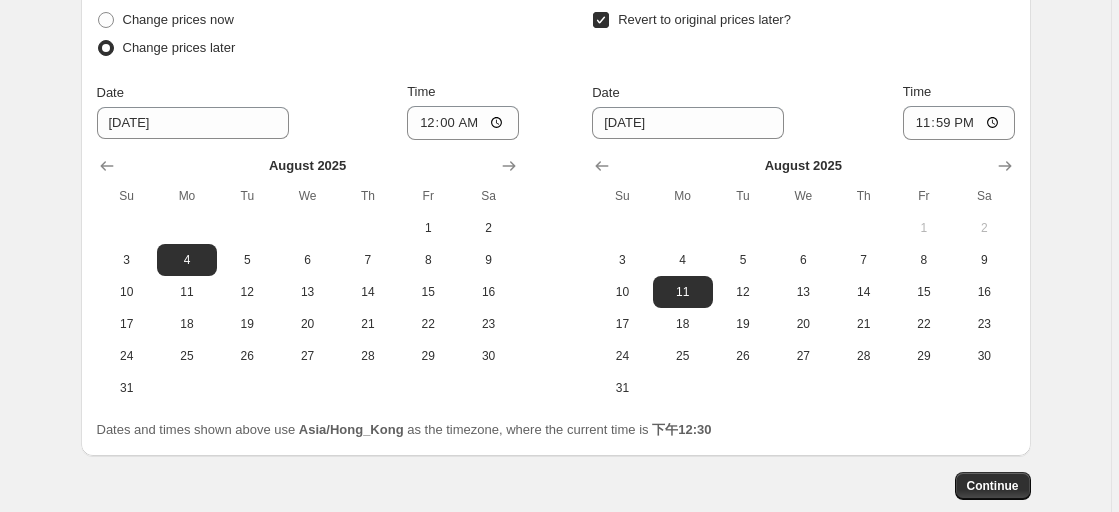 scroll, scrollTop: 1762, scrollLeft: 0, axis: vertical 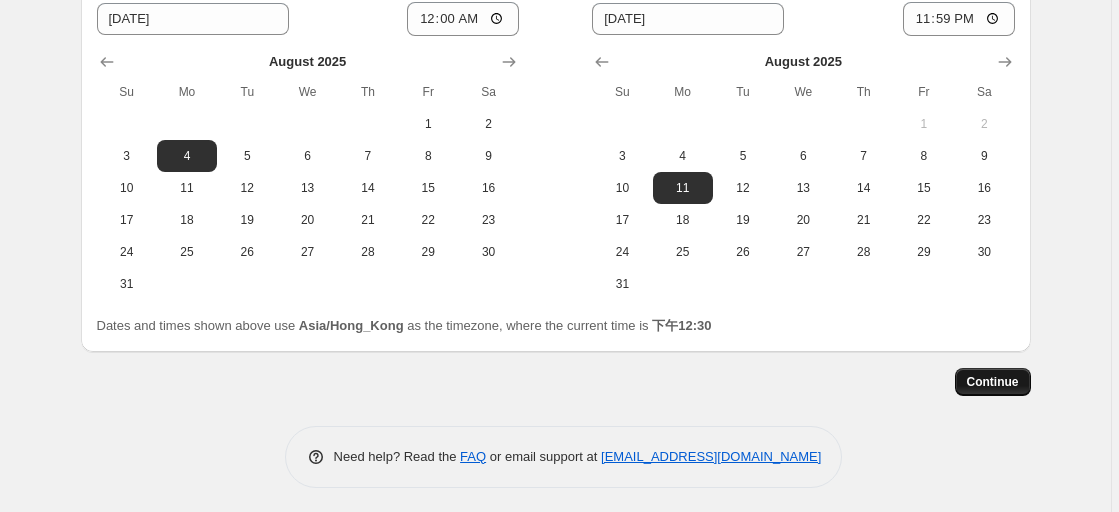 click on "Continue" at bounding box center (993, 382) 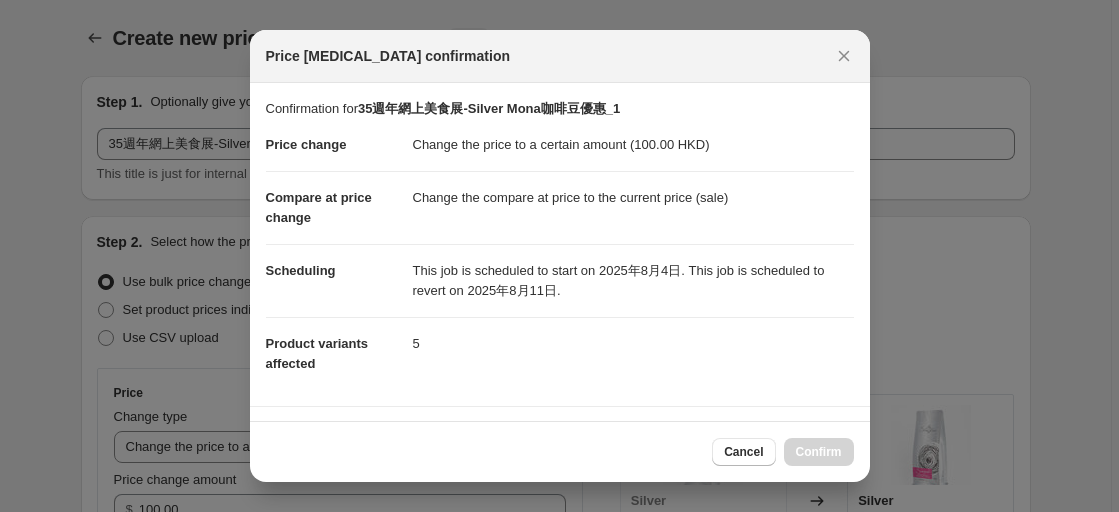 scroll, scrollTop: 0, scrollLeft: 0, axis: both 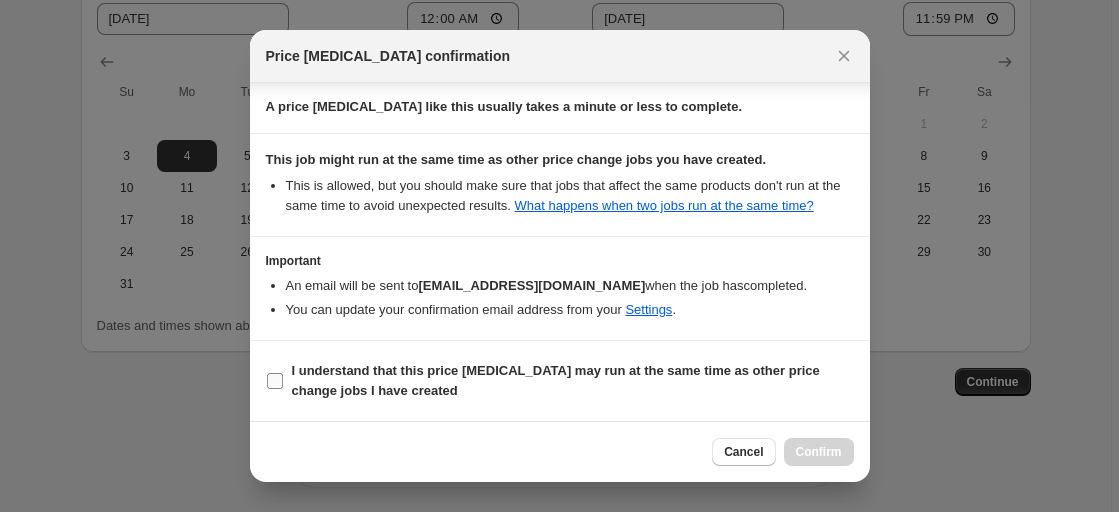 click on "I understand that this price [MEDICAL_DATA] may run at the same time as other price change jobs I have created" at bounding box center (556, 380) 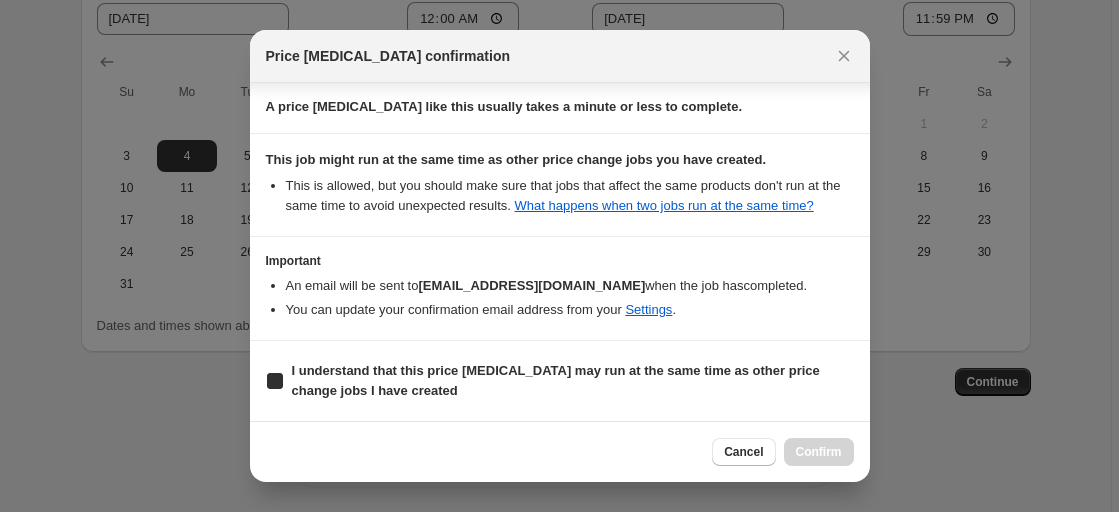 checkbox on "true" 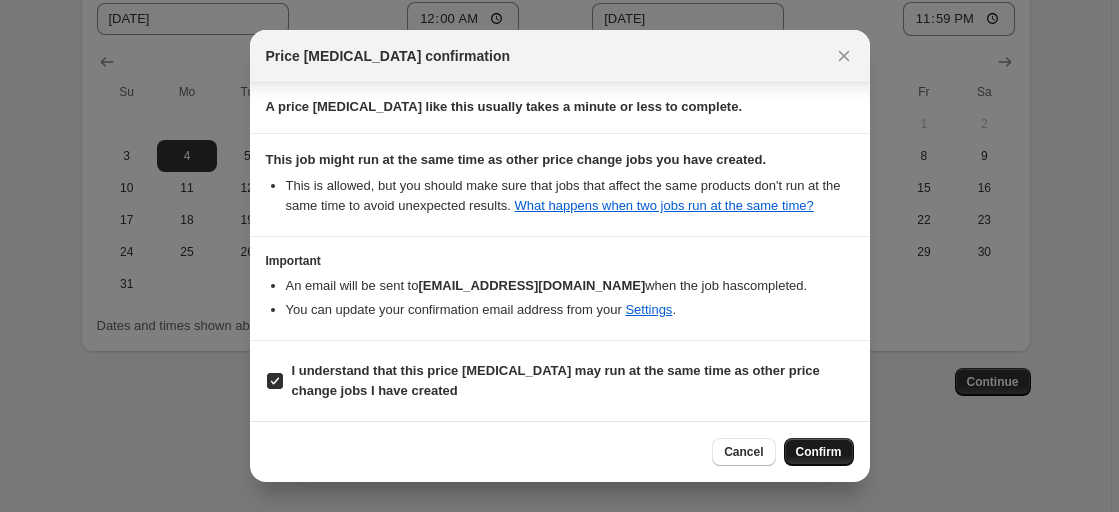 click on "Confirm" at bounding box center (819, 452) 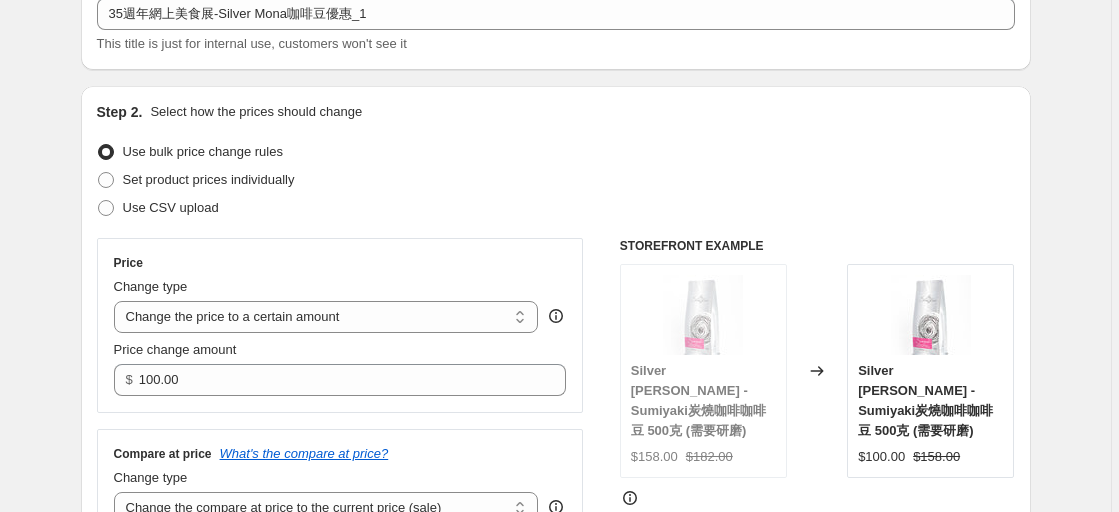 scroll, scrollTop: 0, scrollLeft: 0, axis: both 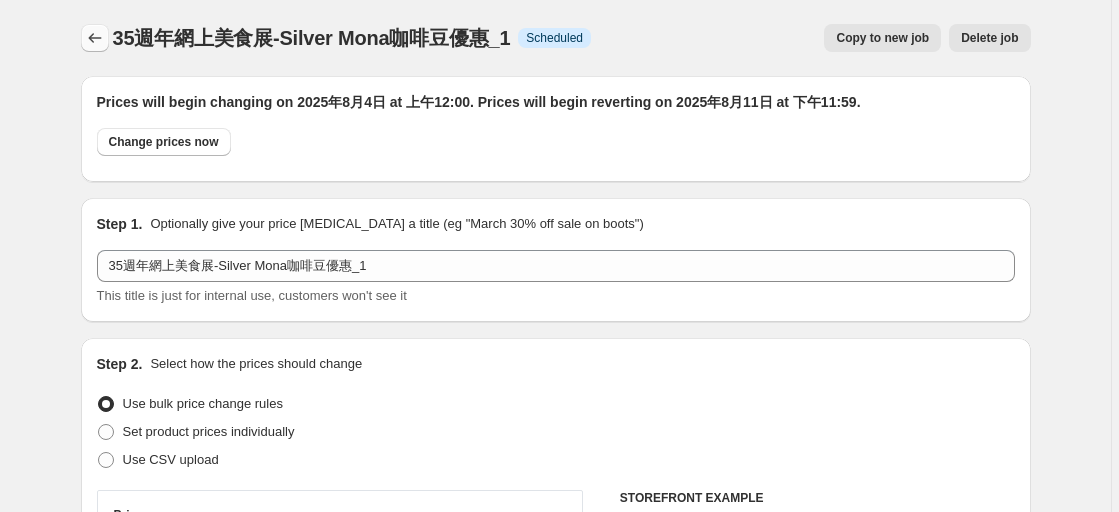 click 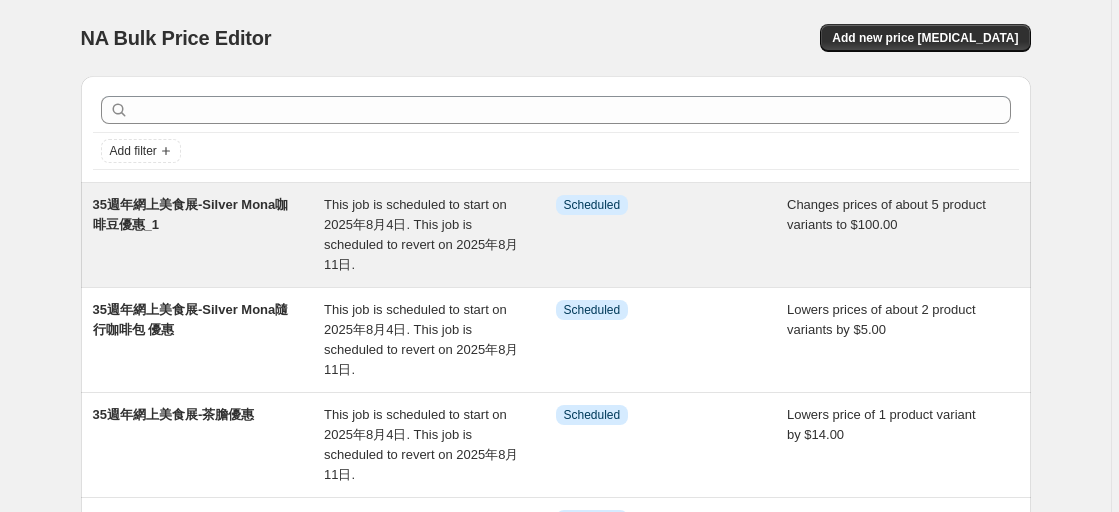 click on "35週年網上美食展-Silver Mona咖啡豆優惠_1" at bounding box center [209, 235] 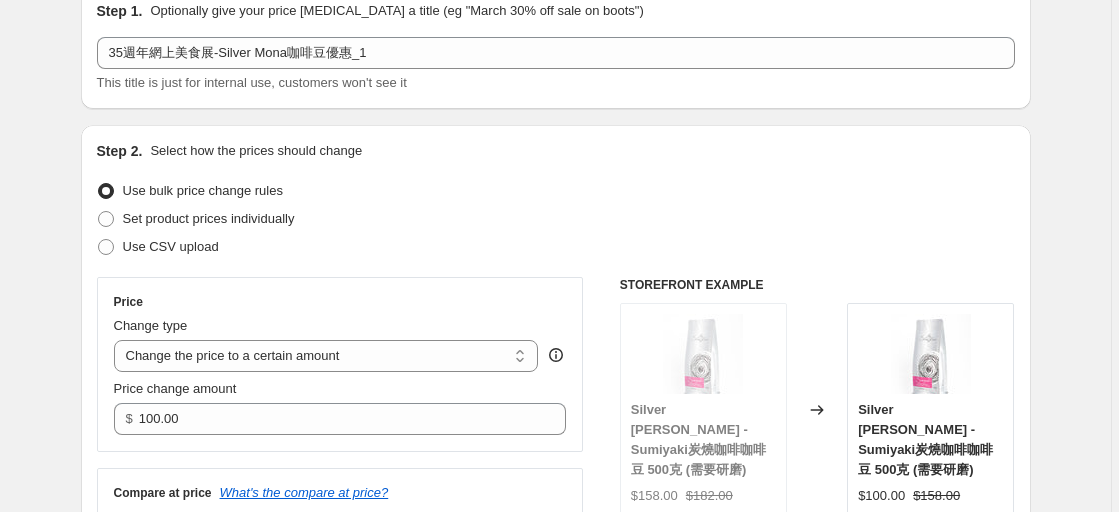 scroll, scrollTop: 0, scrollLeft: 0, axis: both 